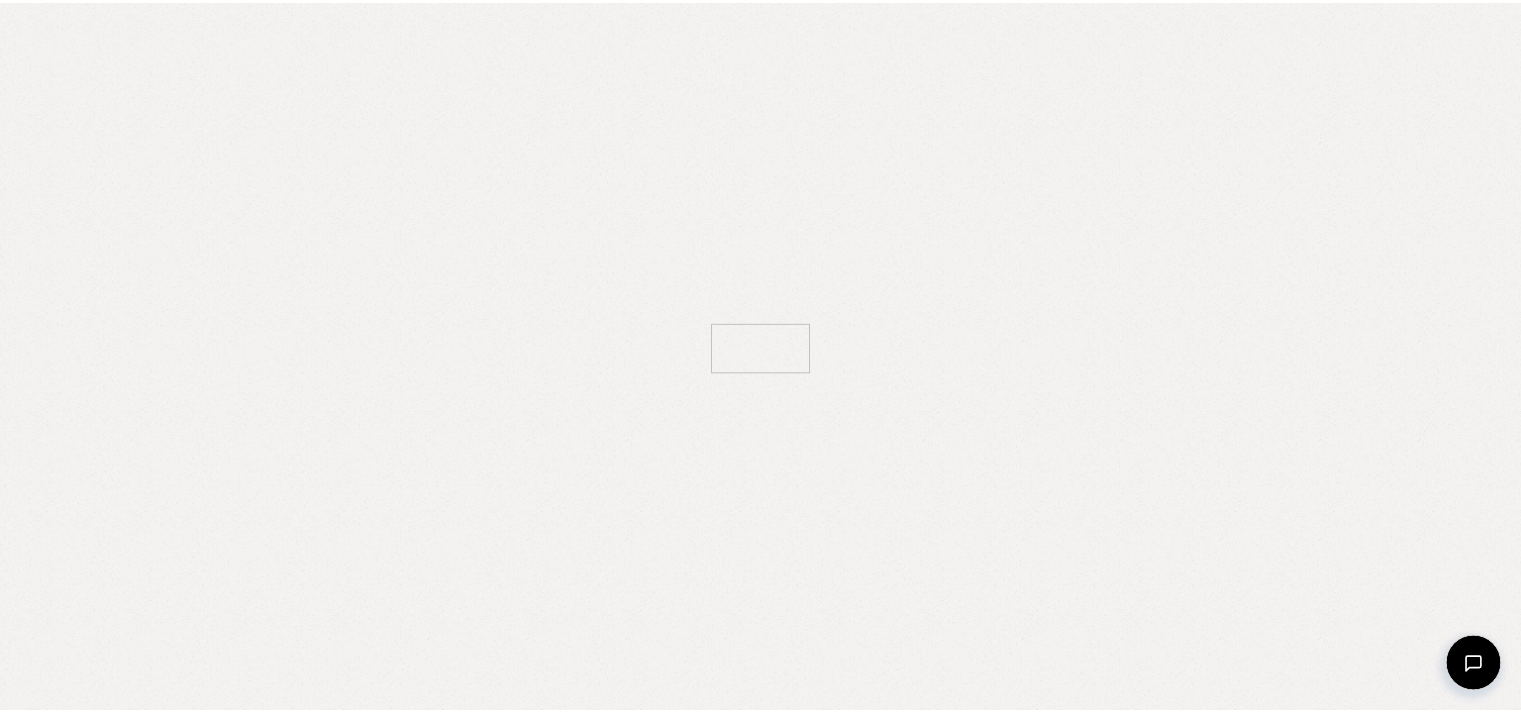 scroll, scrollTop: 0, scrollLeft: 0, axis: both 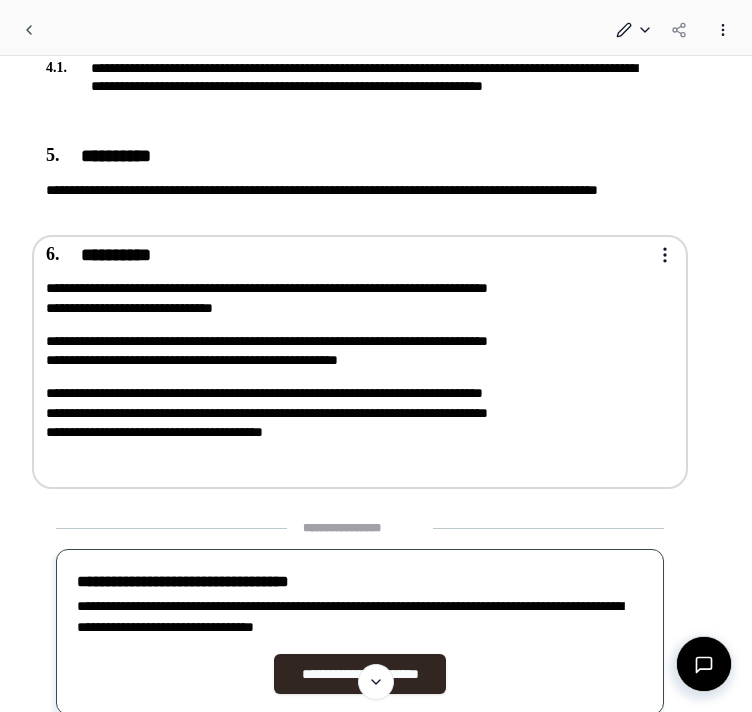 drag, startPoint x: 371, startPoint y: 459, endPoint x: 344, endPoint y: 385, distance: 78.77182 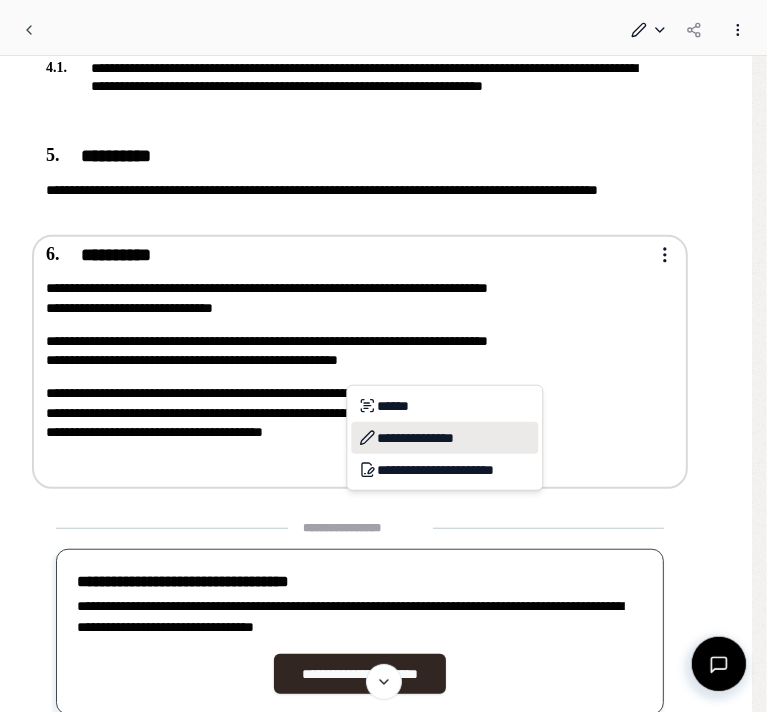 click on "**********" at bounding box center [444, 438] 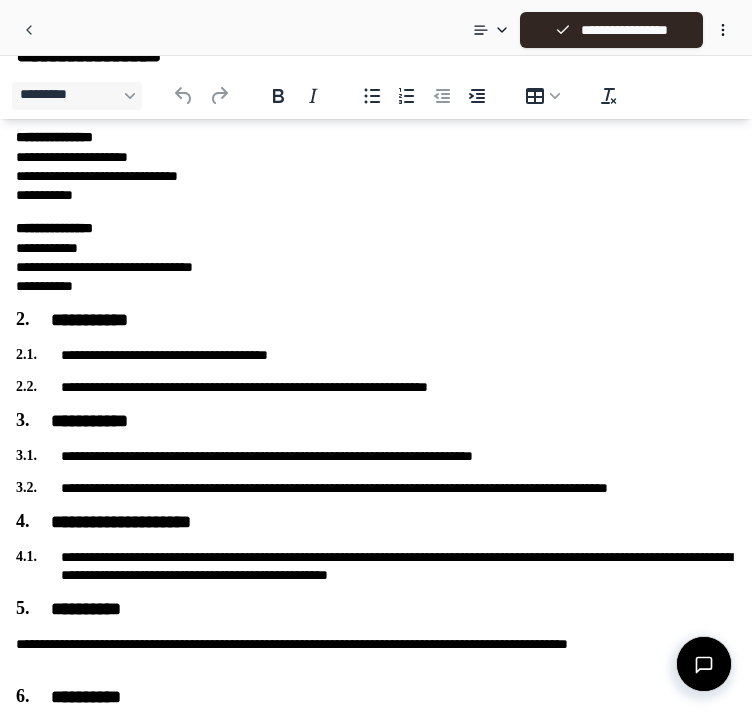 scroll, scrollTop: 295, scrollLeft: 0, axis: vertical 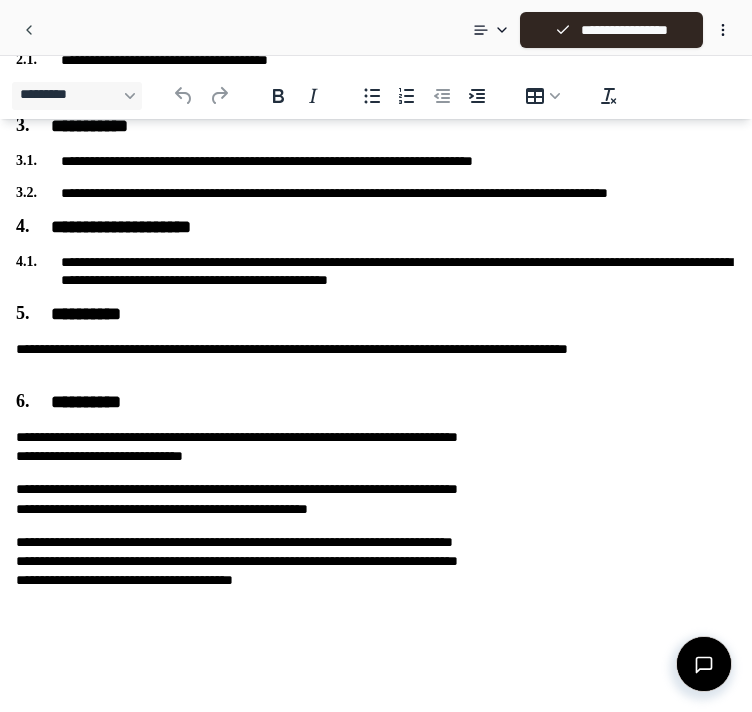 click on "**********" at bounding box center (376, 562) 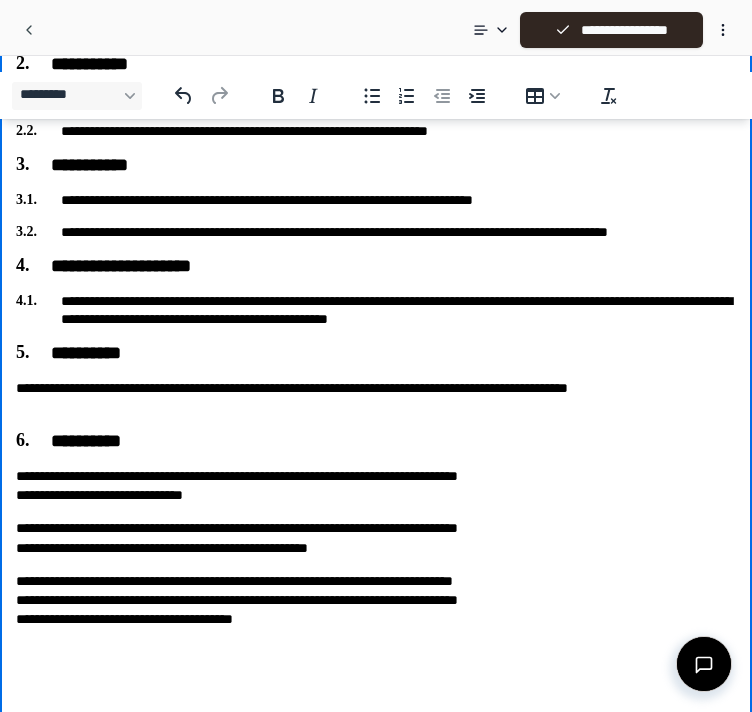 click at bounding box center (376, 653) 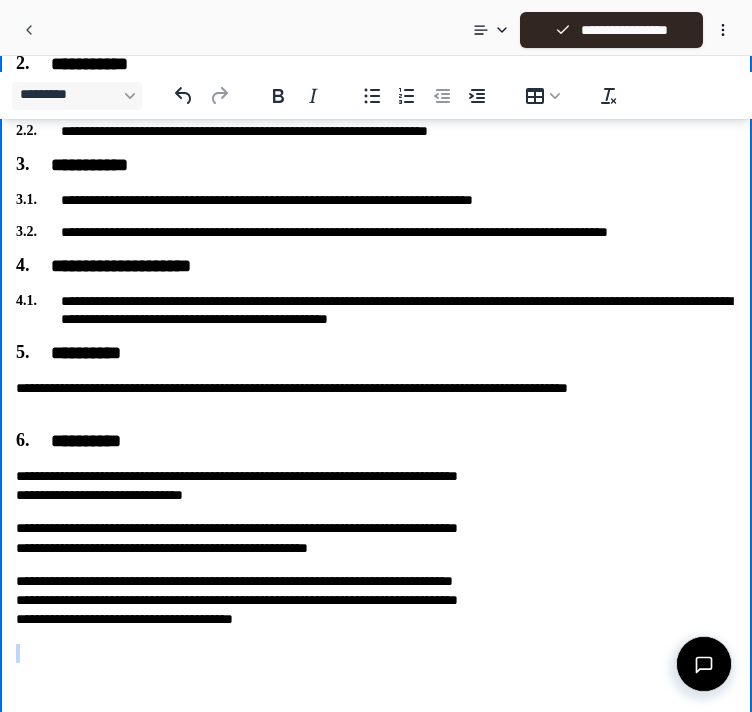 click at bounding box center (376, 653) 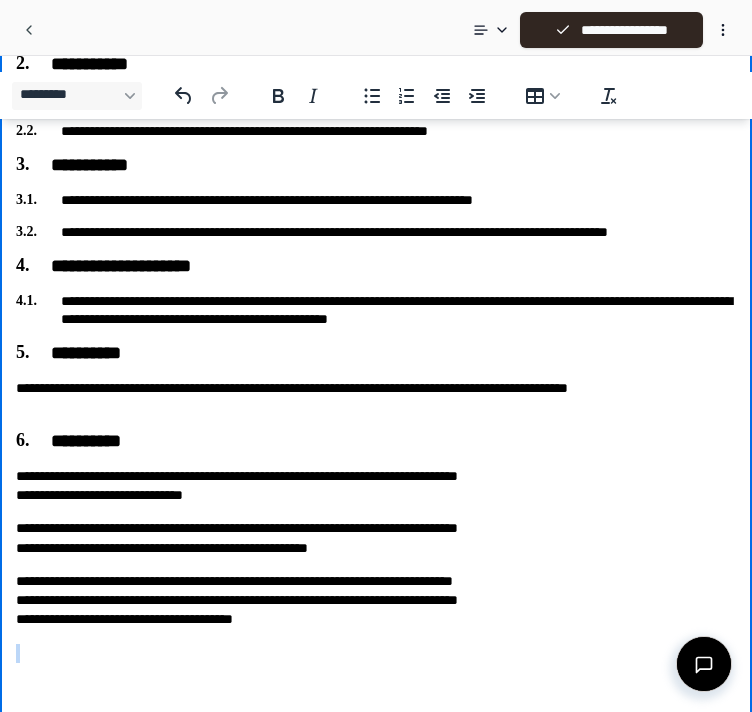 click on "**********" at bounding box center [376, 239] 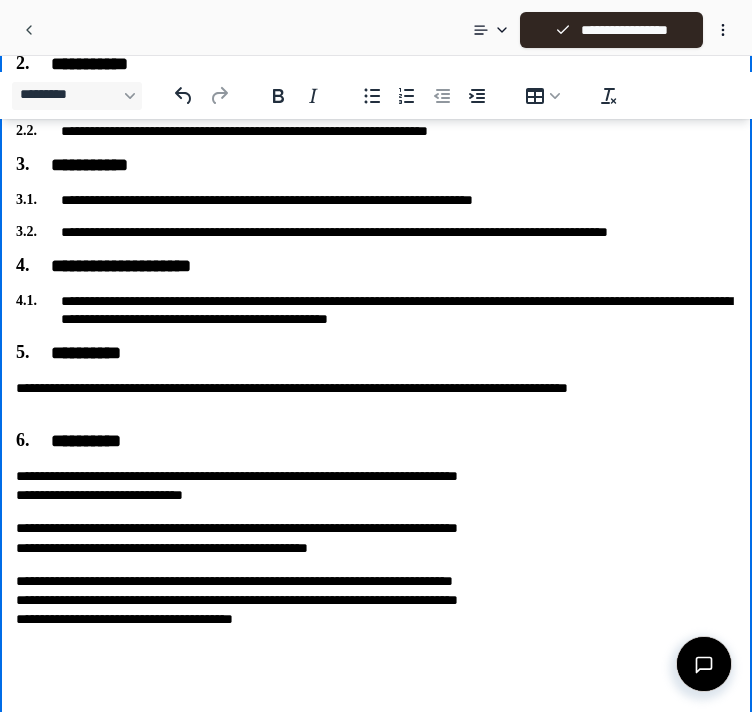 click at bounding box center (376, 653) 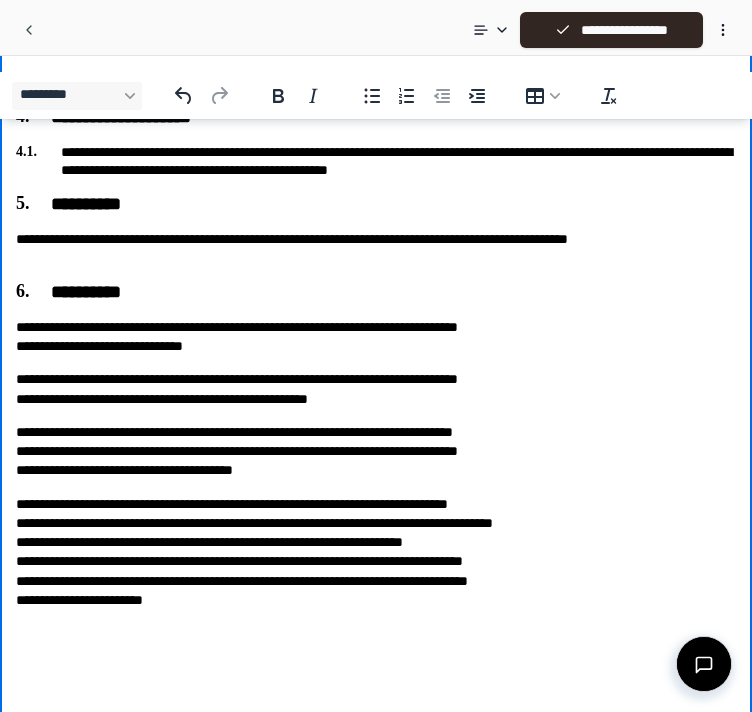 scroll, scrollTop: 463, scrollLeft: 0, axis: vertical 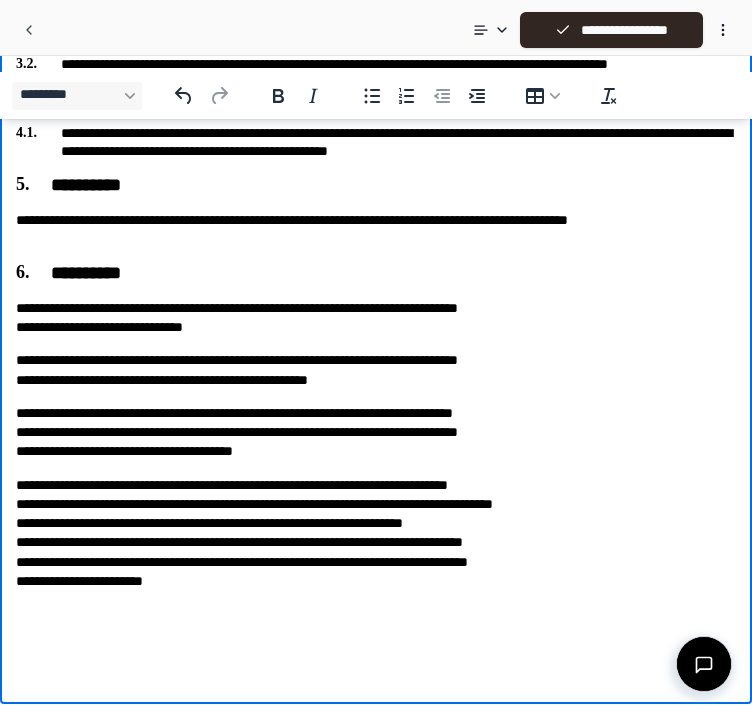 type 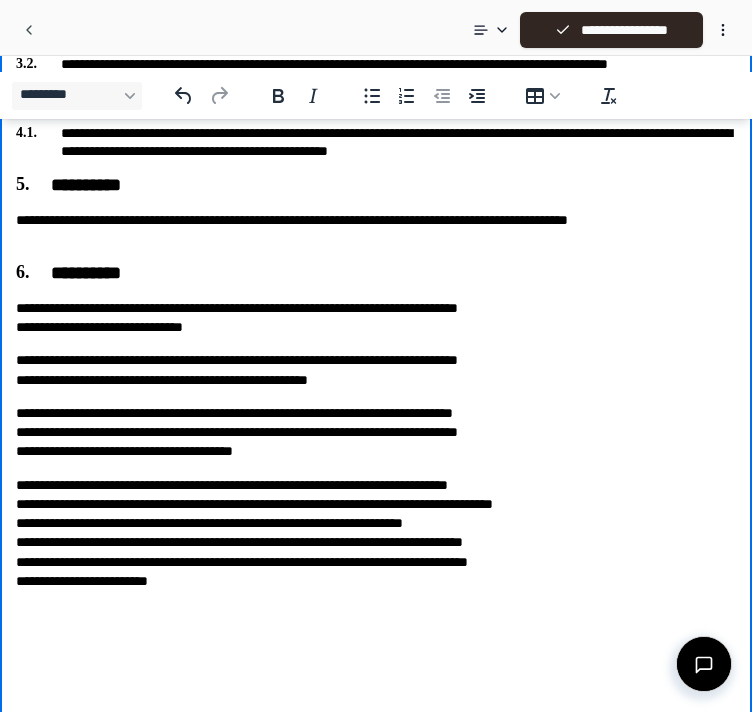 click on "**********" at bounding box center [376, 136] 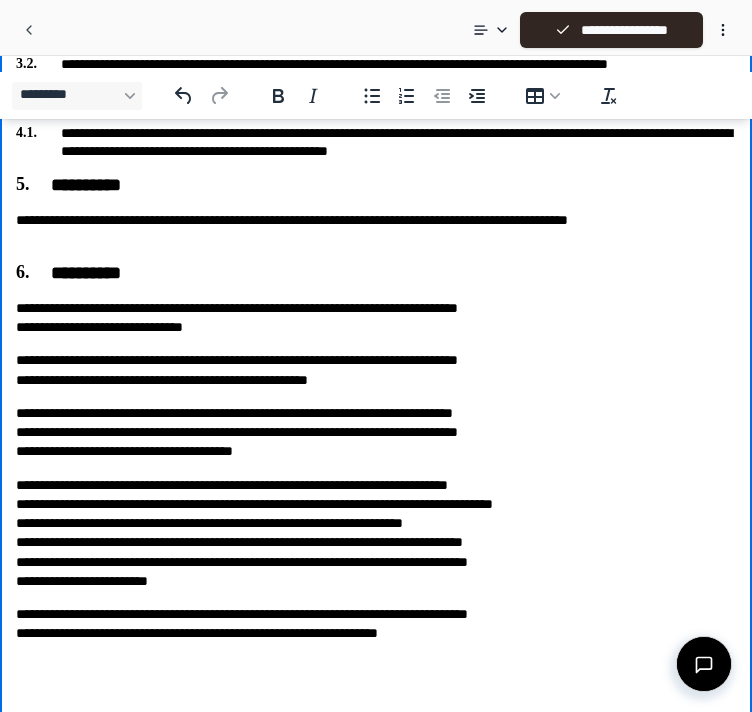 scroll, scrollTop: 516, scrollLeft: 0, axis: vertical 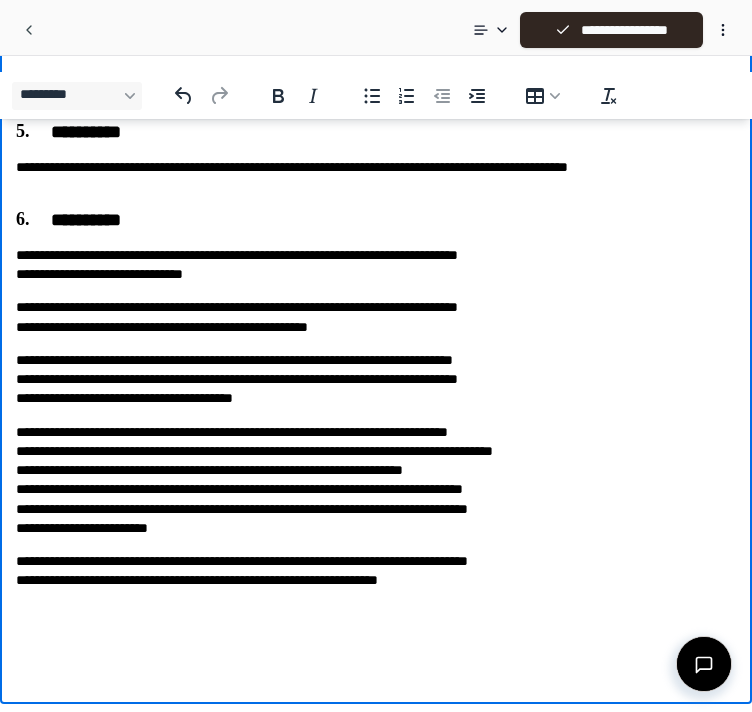 click at bounding box center [376, 614] 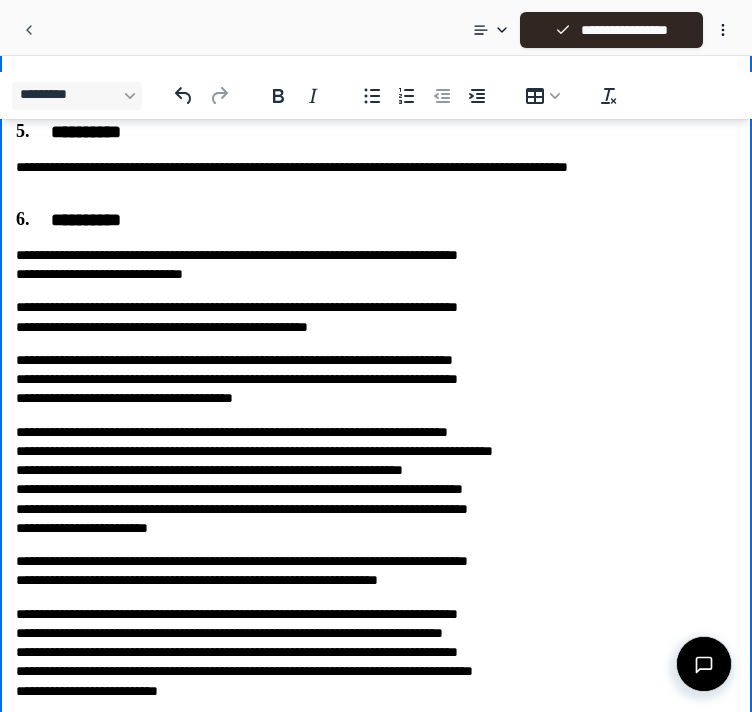 scroll, scrollTop: 592, scrollLeft: 0, axis: vertical 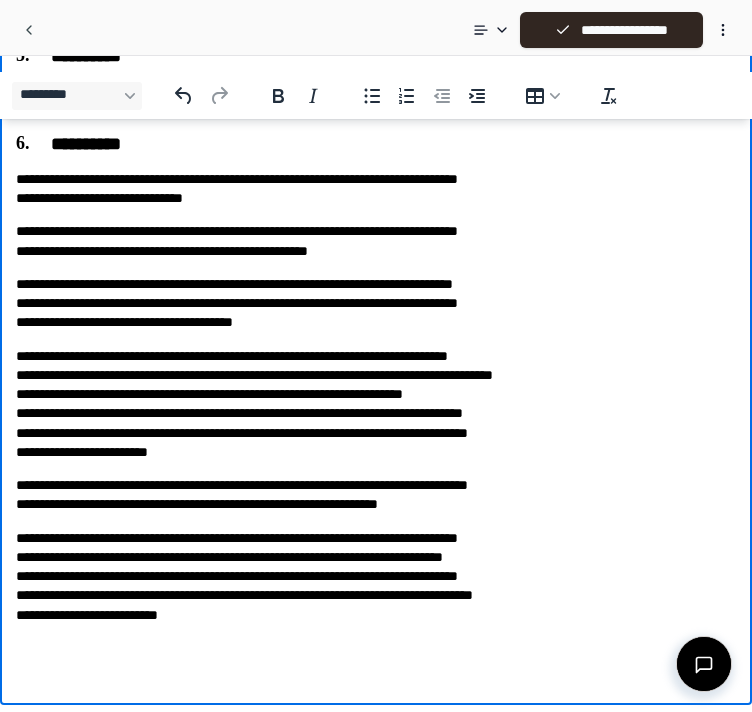 click on "**********" at bounding box center (376, 55) 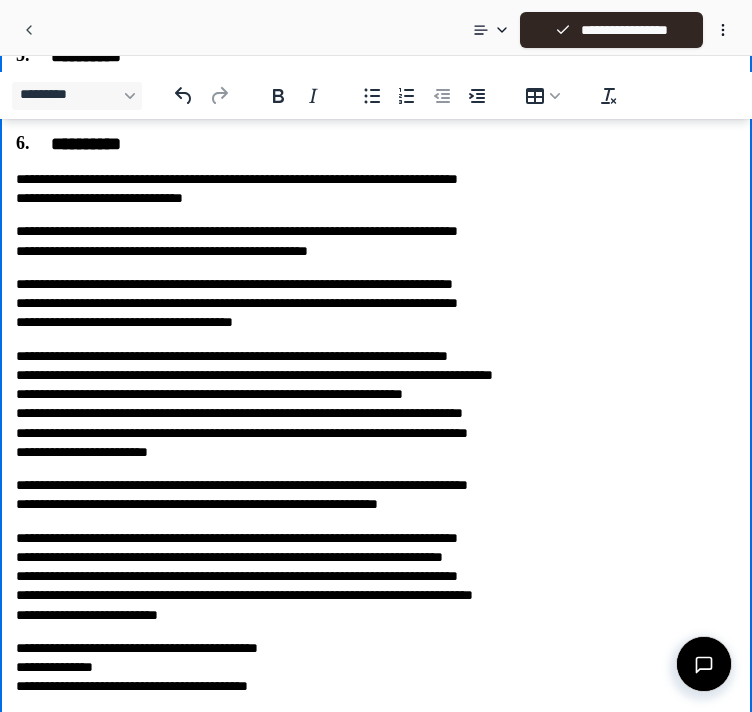 scroll, scrollTop: 664, scrollLeft: 0, axis: vertical 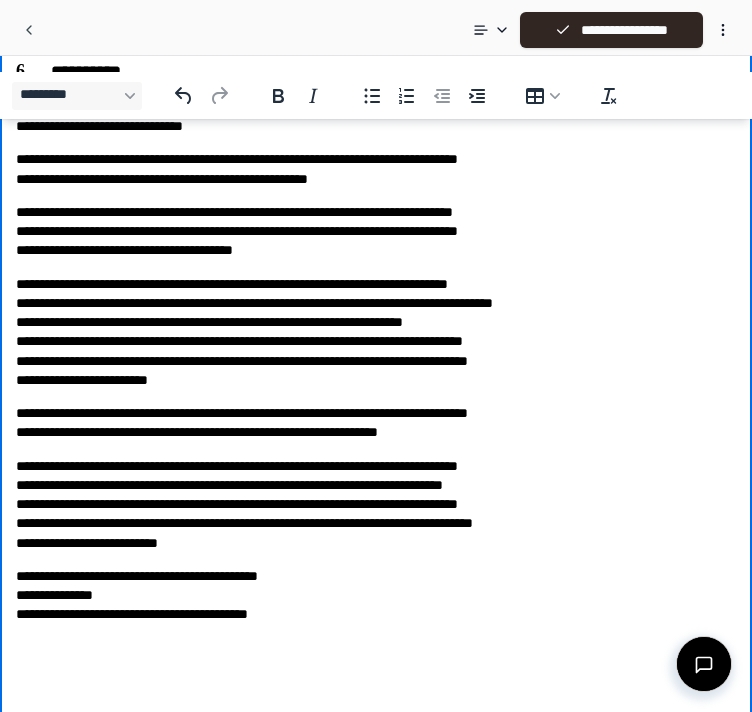click at bounding box center [376, 648] 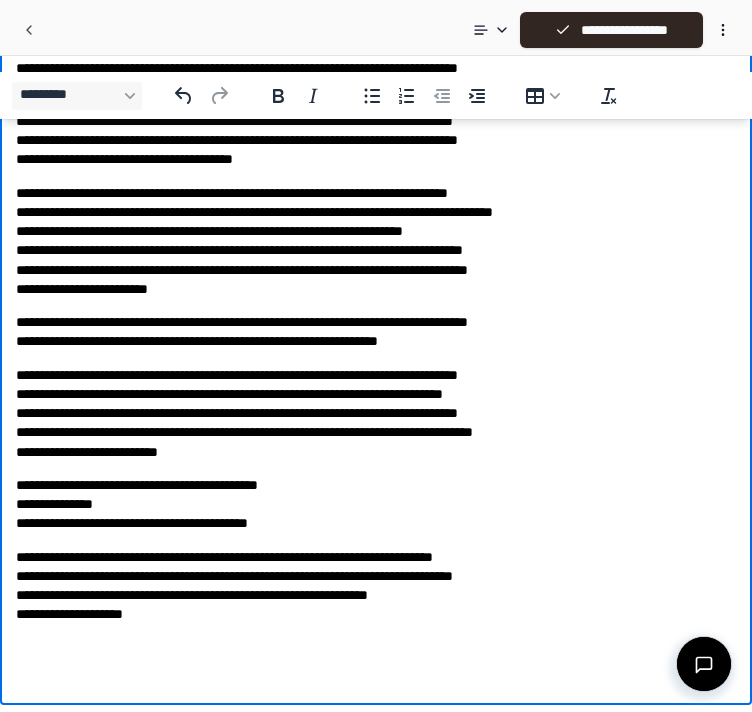 scroll, scrollTop: 756, scrollLeft: 0, axis: vertical 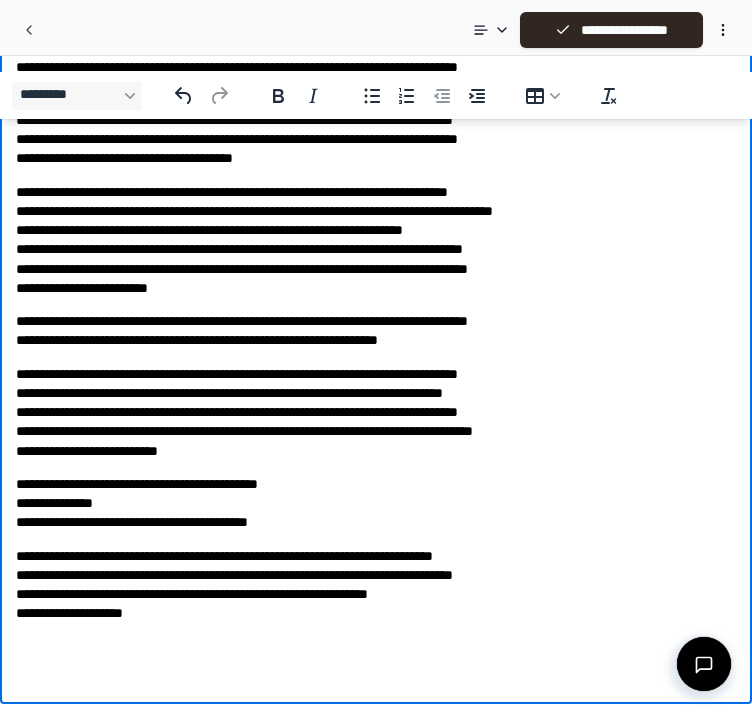 click on "**********" at bounding box center (376, -28) 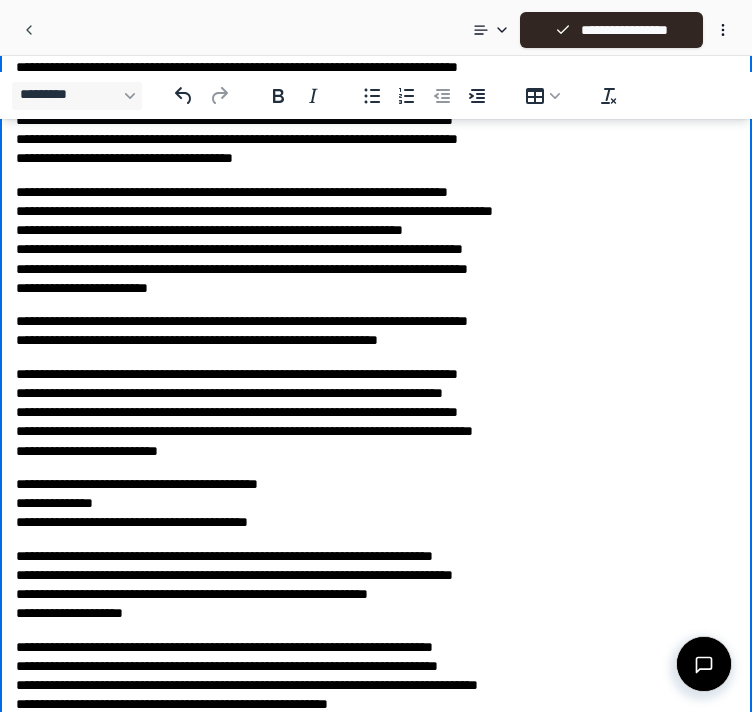 scroll, scrollTop: 847, scrollLeft: 0, axis: vertical 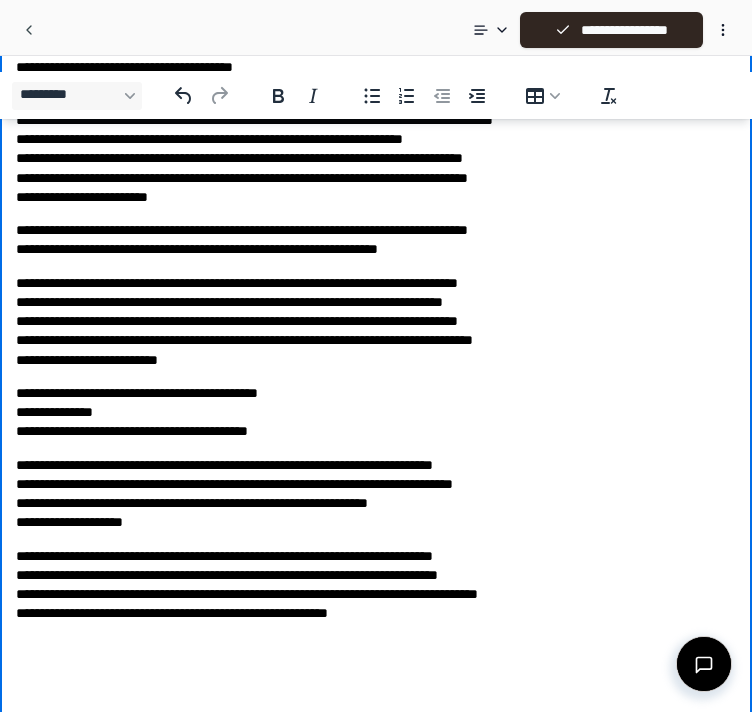 click on "**********" at bounding box center [376, -57] 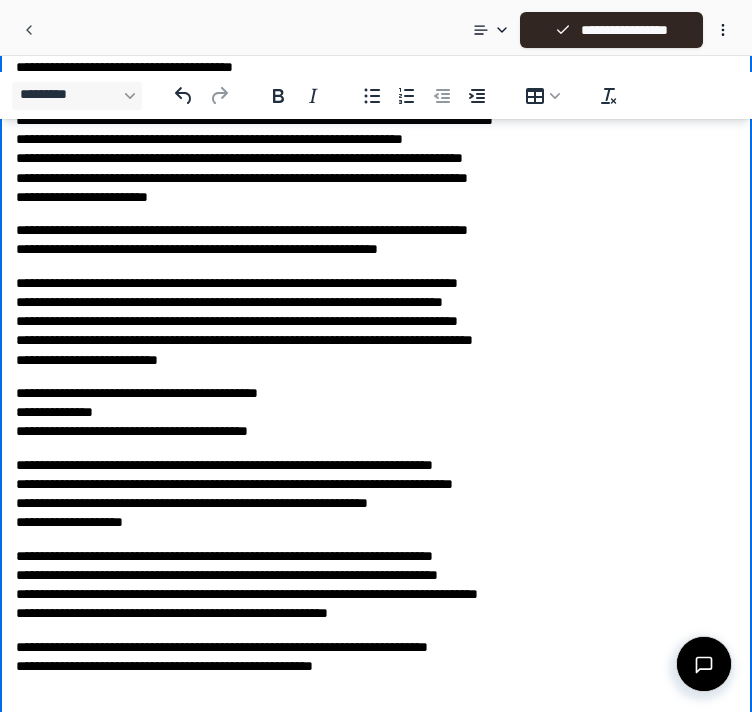 scroll, scrollTop: 899, scrollLeft: 0, axis: vertical 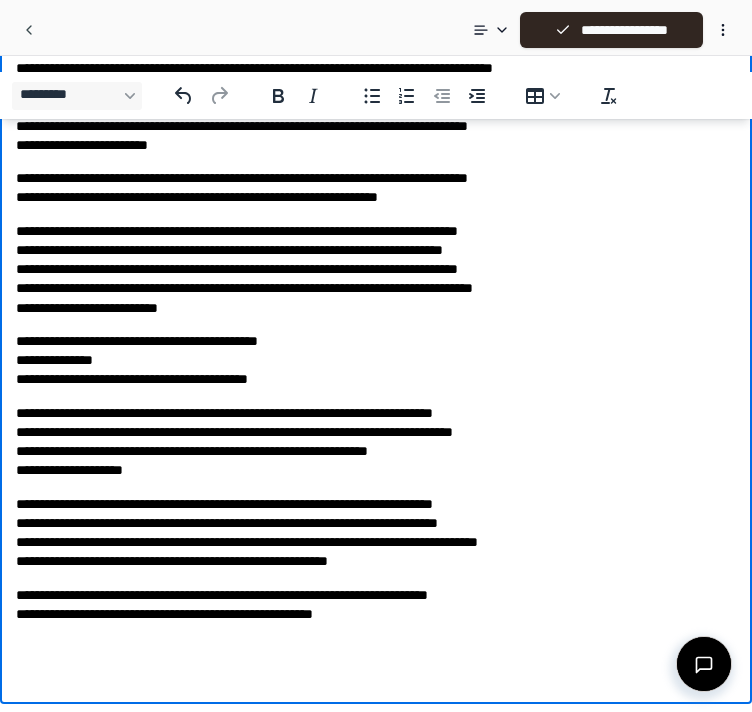 click on "**********" at bounding box center [376, -99] 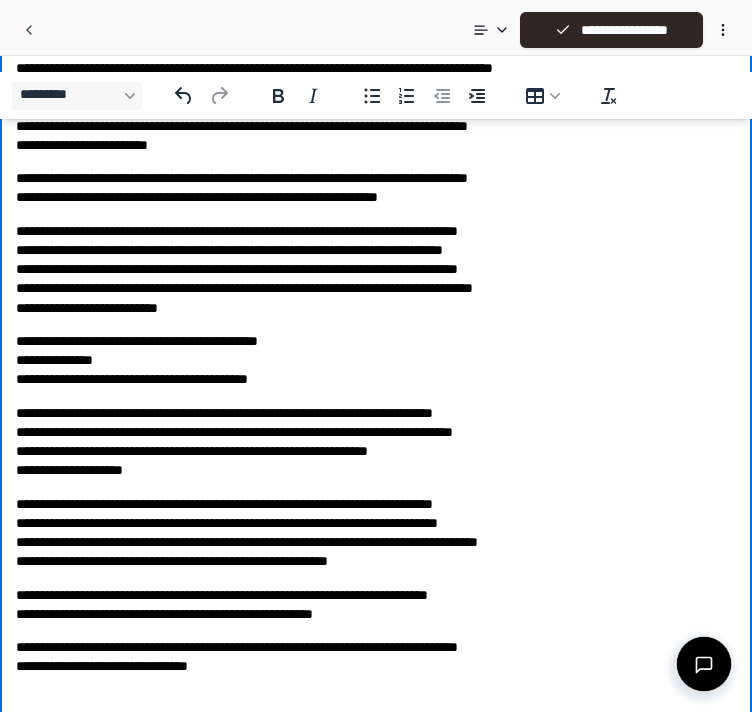 scroll, scrollTop: 952, scrollLeft: 0, axis: vertical 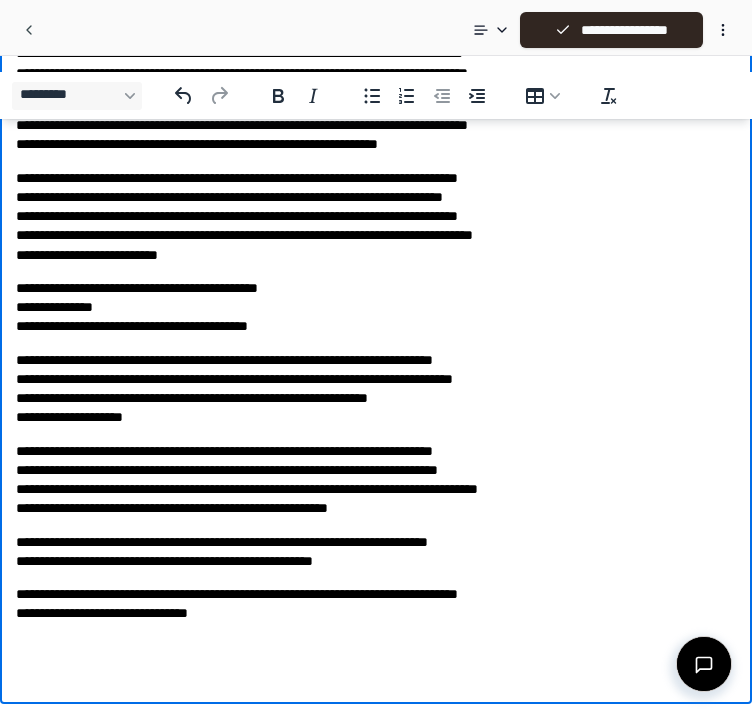 click on "**********" at bounding box center (376, -126) 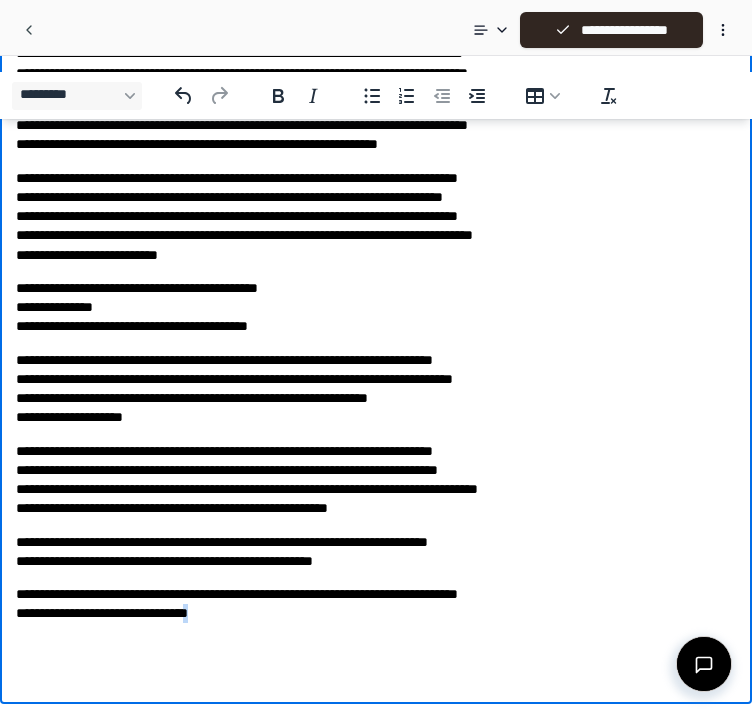 click on "**********" at bounding box center (376, -126) 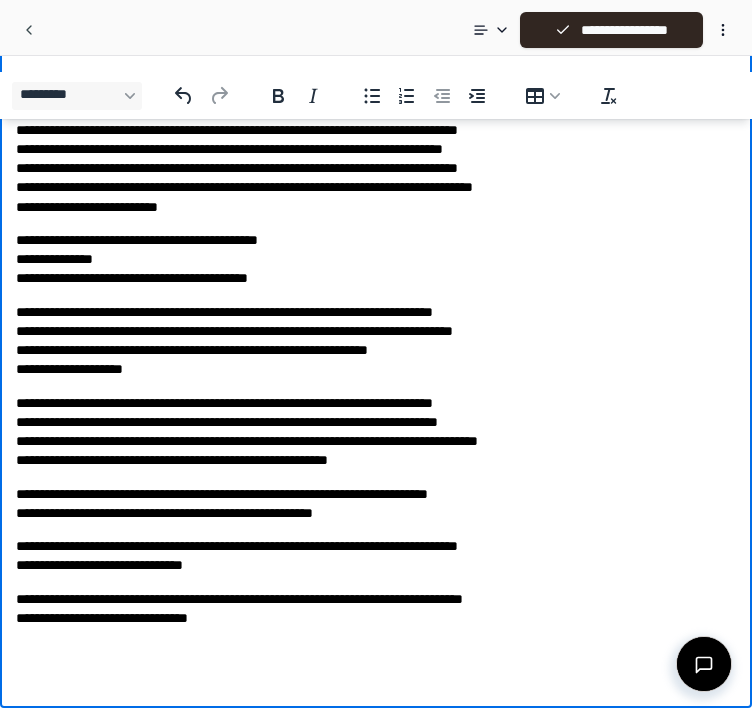 scroll, scrollTop: 1004, scrollLeft: 0, axis: vertical 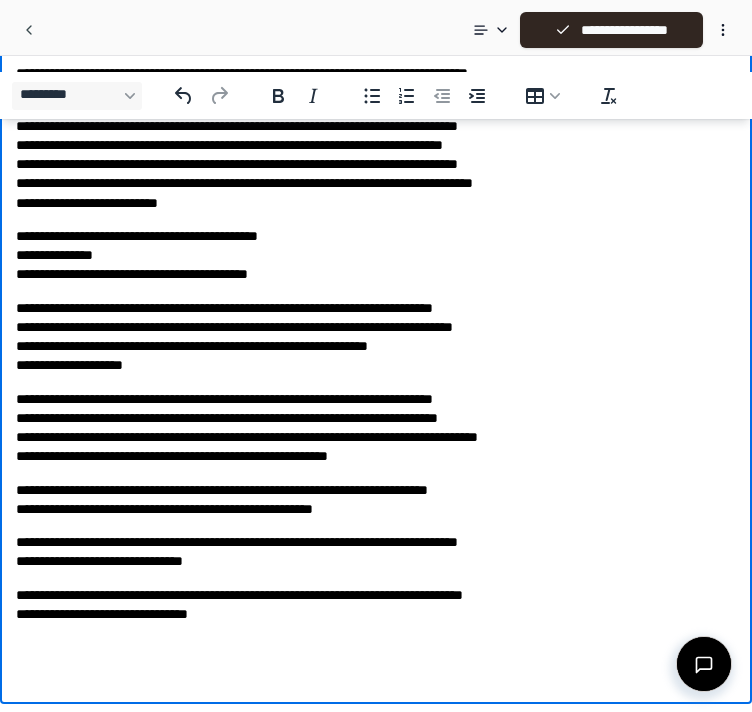 click on "**********" at bounding box center [376, -152] 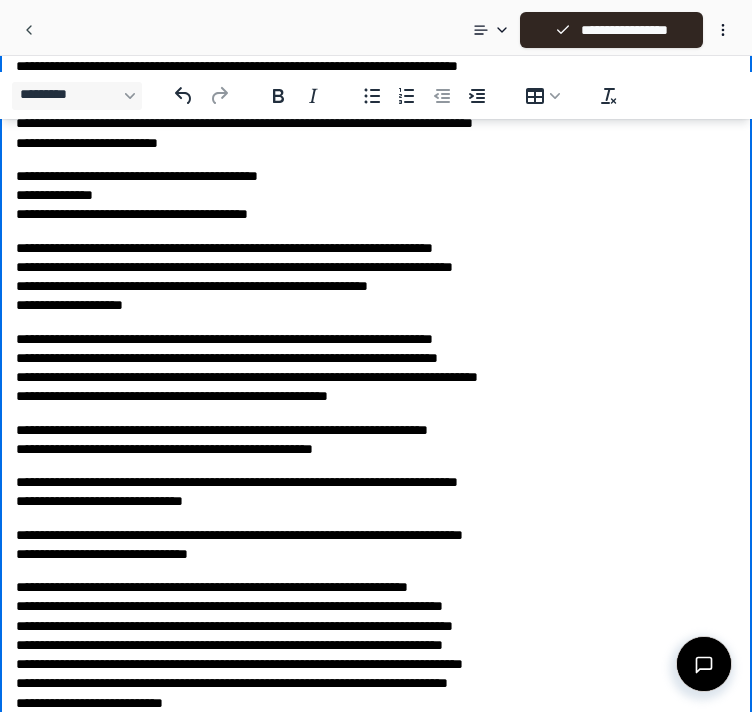 scroll, scrollTop: 1152, scrollLeft: 0, axis: vertical 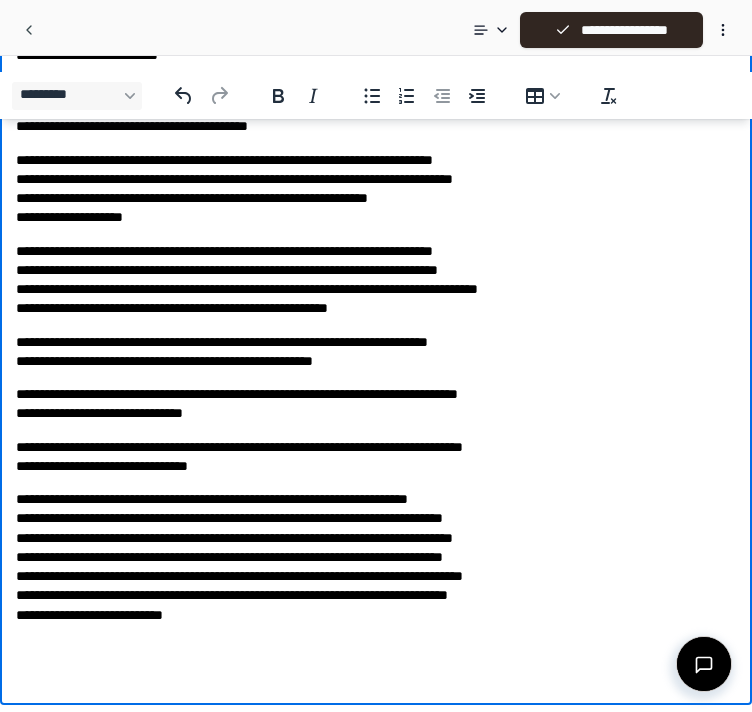 click on "**********" at bounding box center (376, 557) 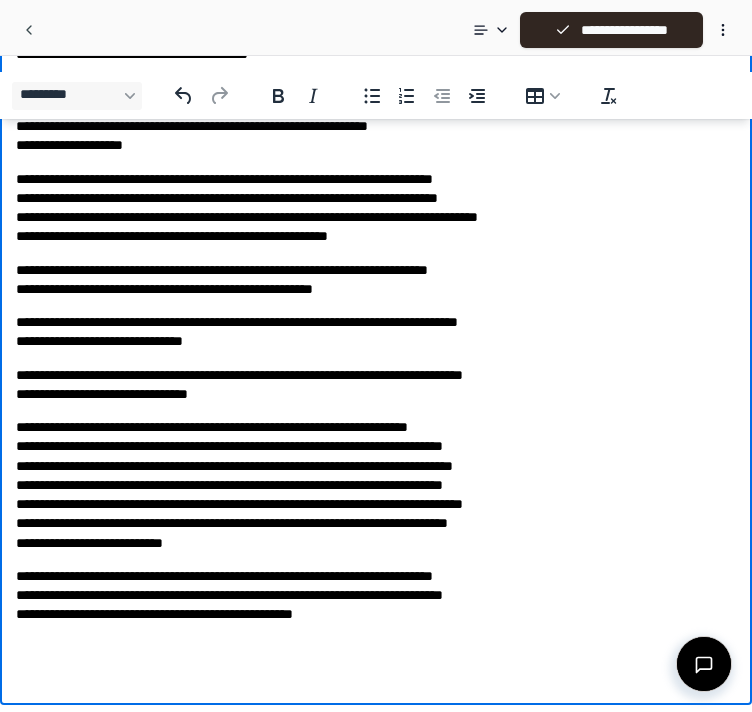 scroll, scrollTop: 1224, scrollLeft: 0, axis: vertical 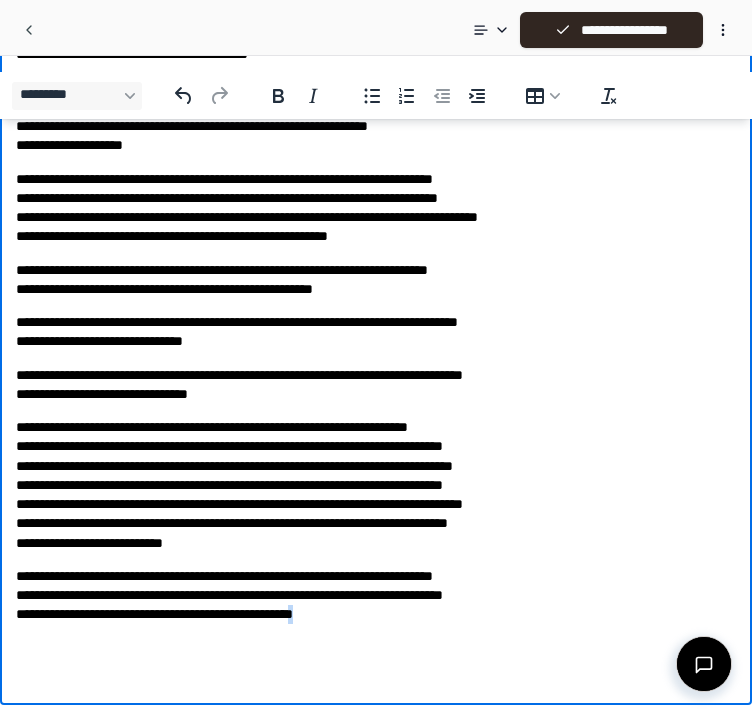 click on "**********" at bounding box center [376, 596] 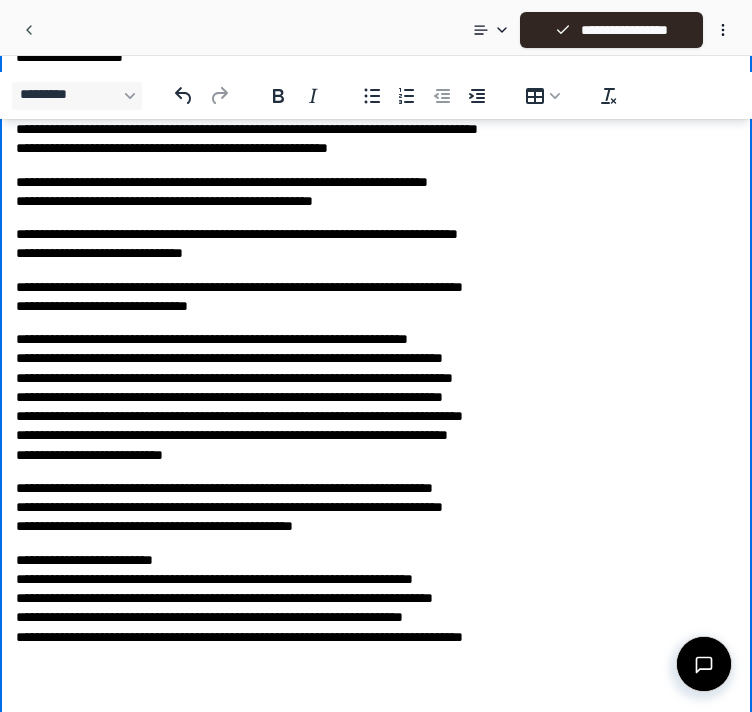 scroll, scrollTop: 1335, scrollLeft: 0, axis: vertical 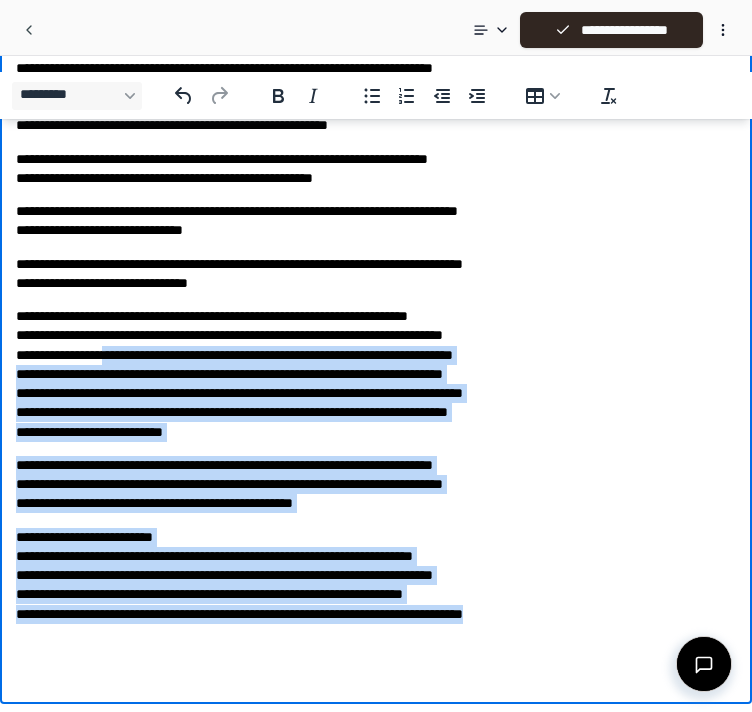 drag, startPoint x: 604, startPoint y: 621, endPoint x: 128, endPoint y: 364, distance: 540.94824 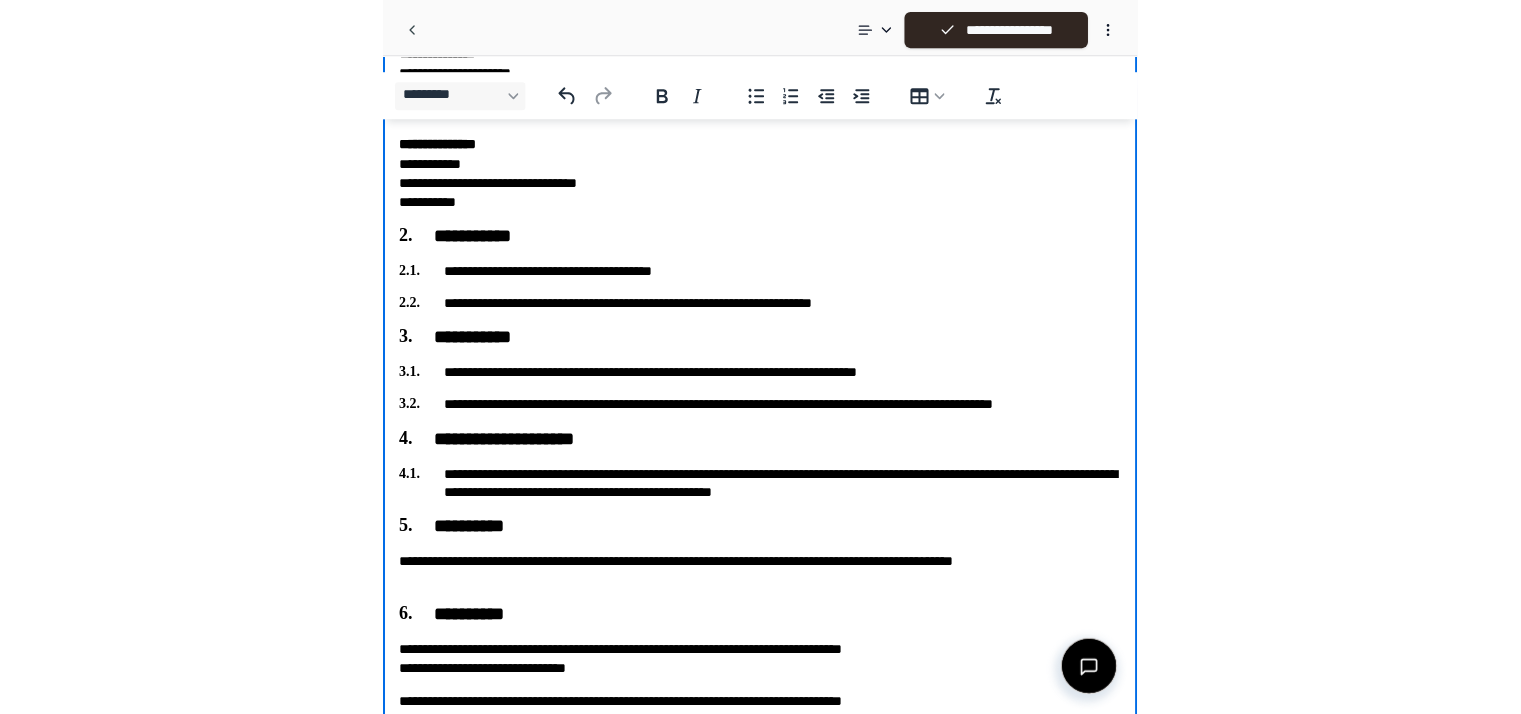 scroll, scrollTop: 0, scrollLeft: 0, axis: both 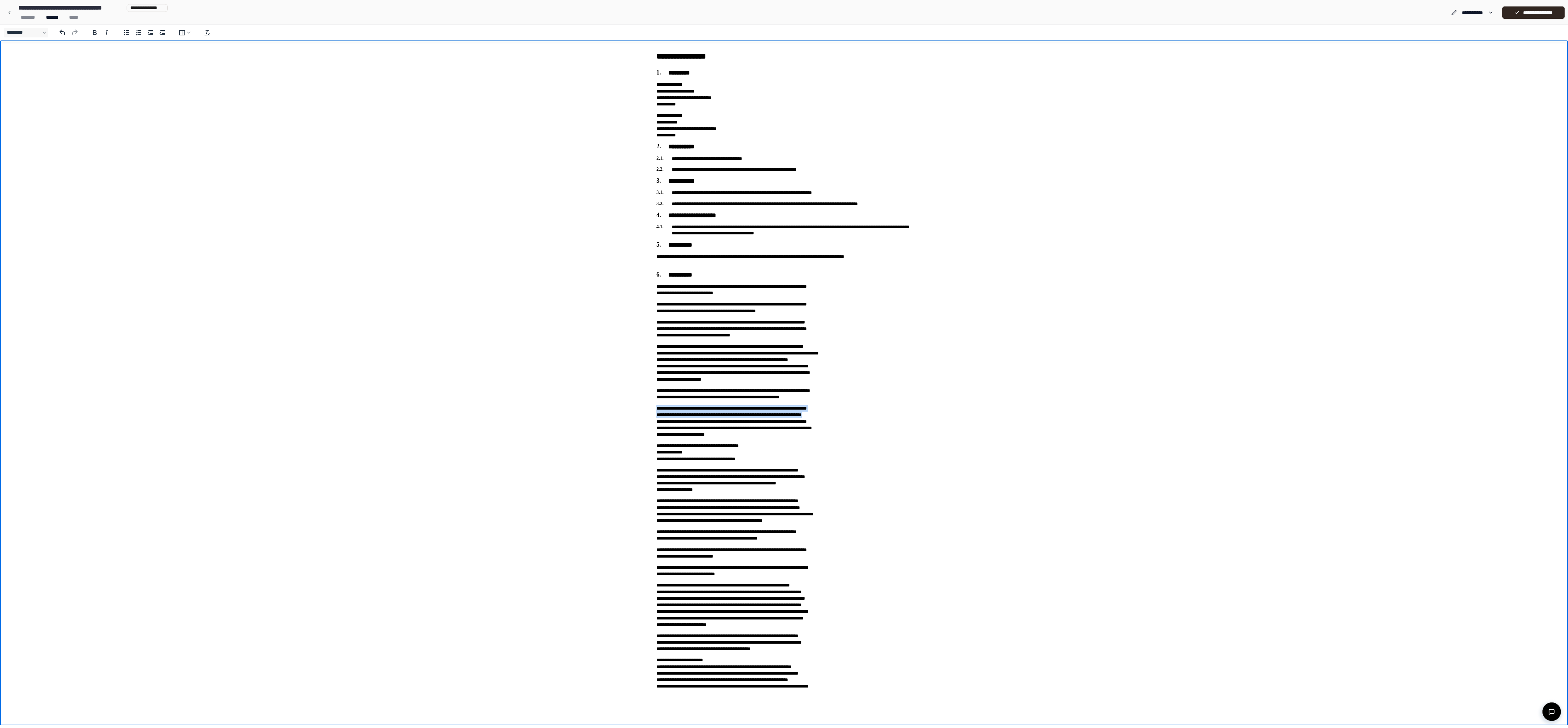 drag, startPoint x: 519, startPoint y: 42, endPoint x: 903, endPoint y: 412, distance: 533.2504 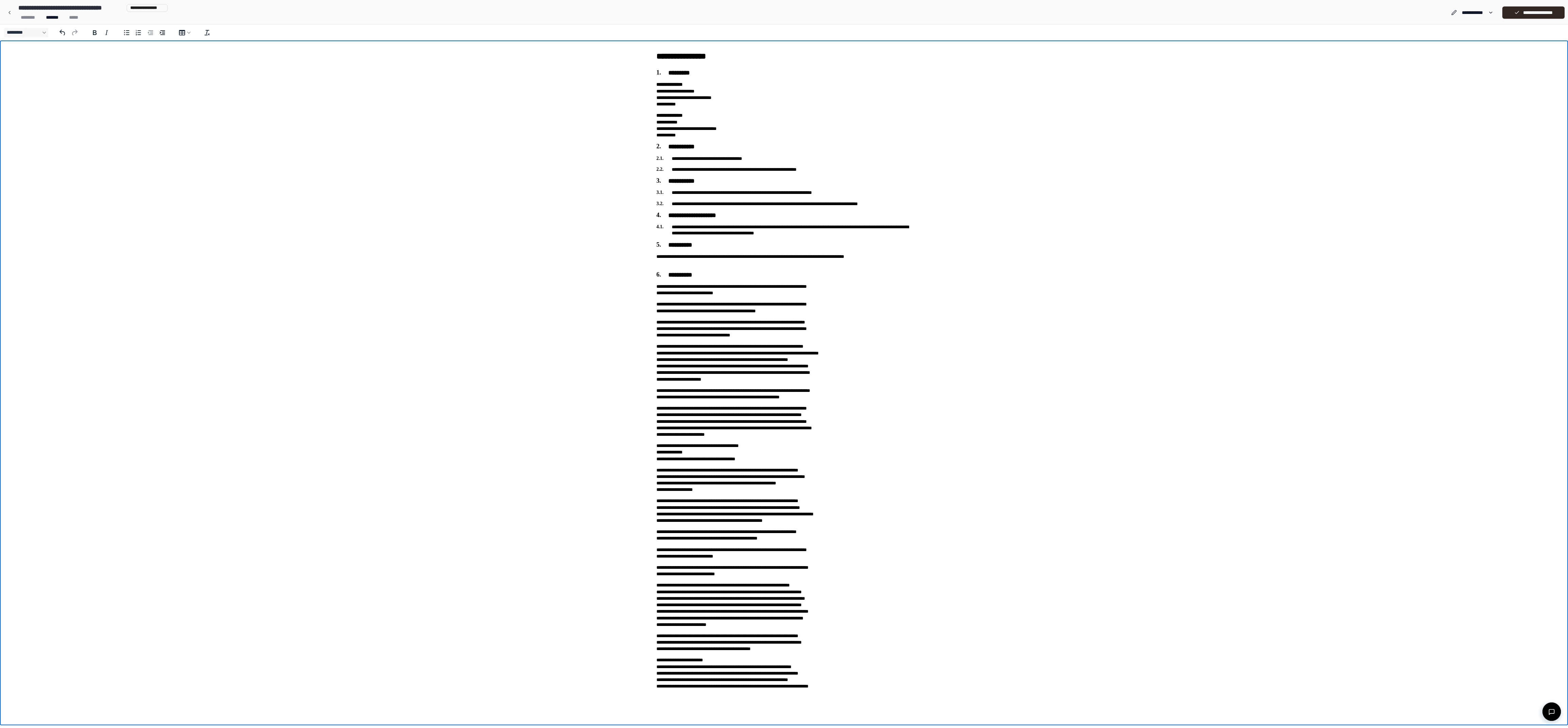 click on "**********" at bounding box center [784, 370] 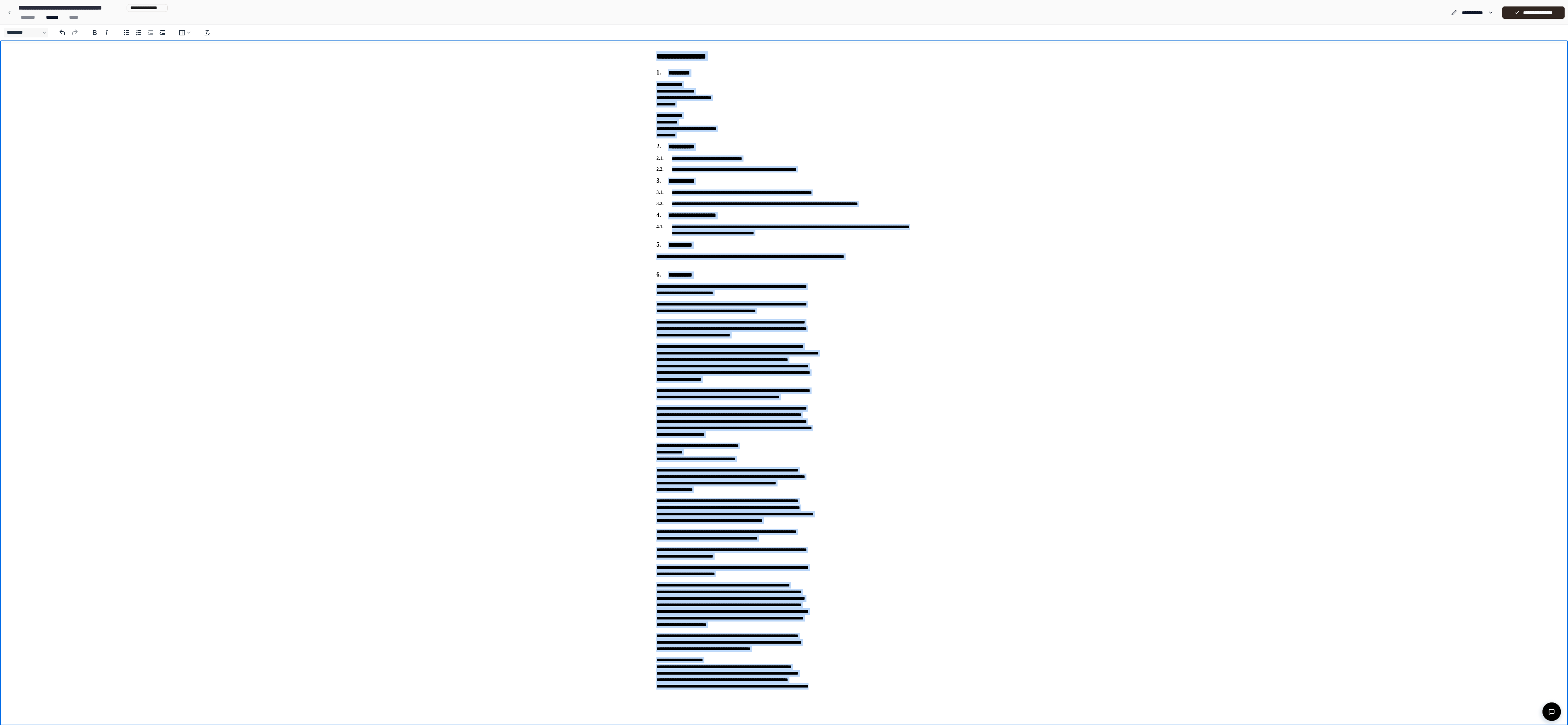 drag, startPoint x: 652, startPoint y: 54, endPoint x: 860, endPoint y: 685, distance: 664.3982 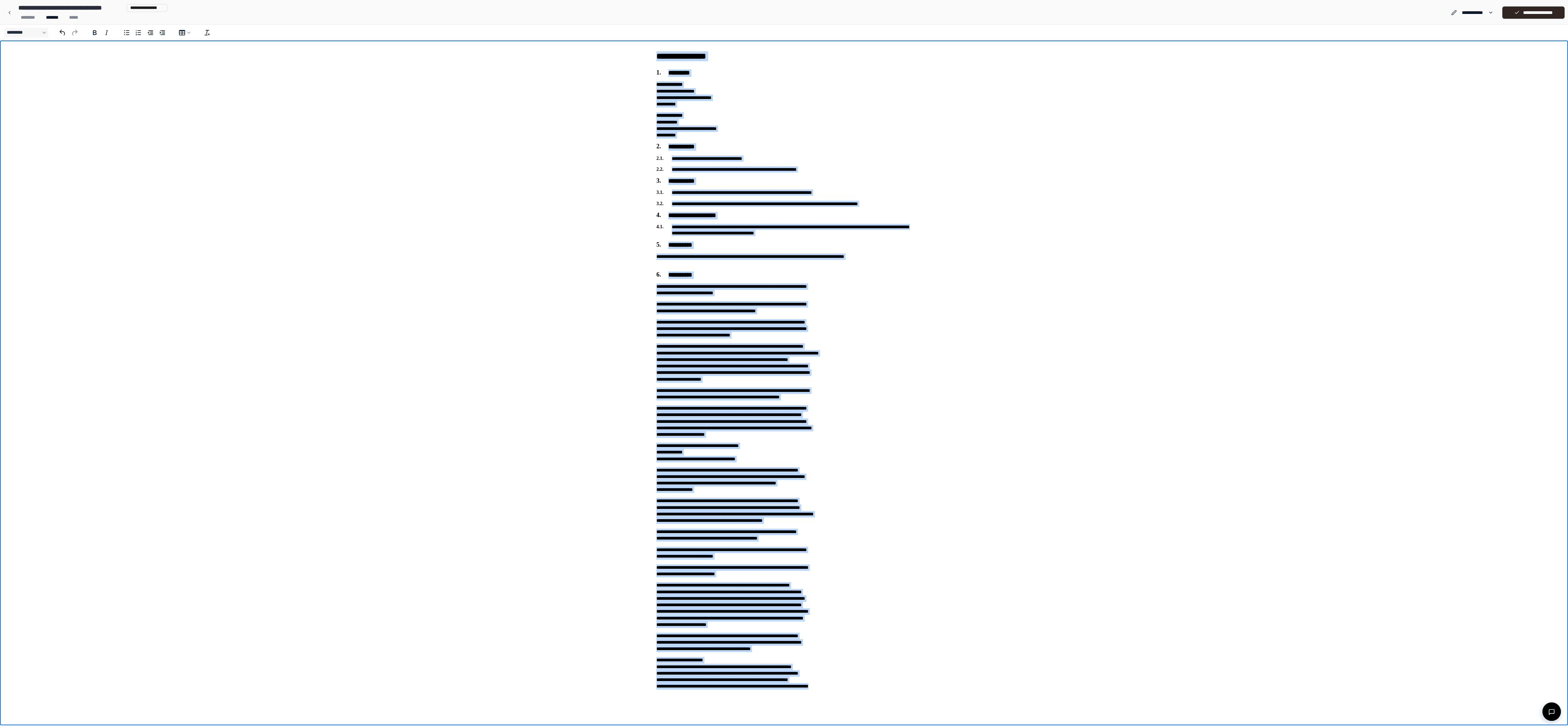 copy on "**********" 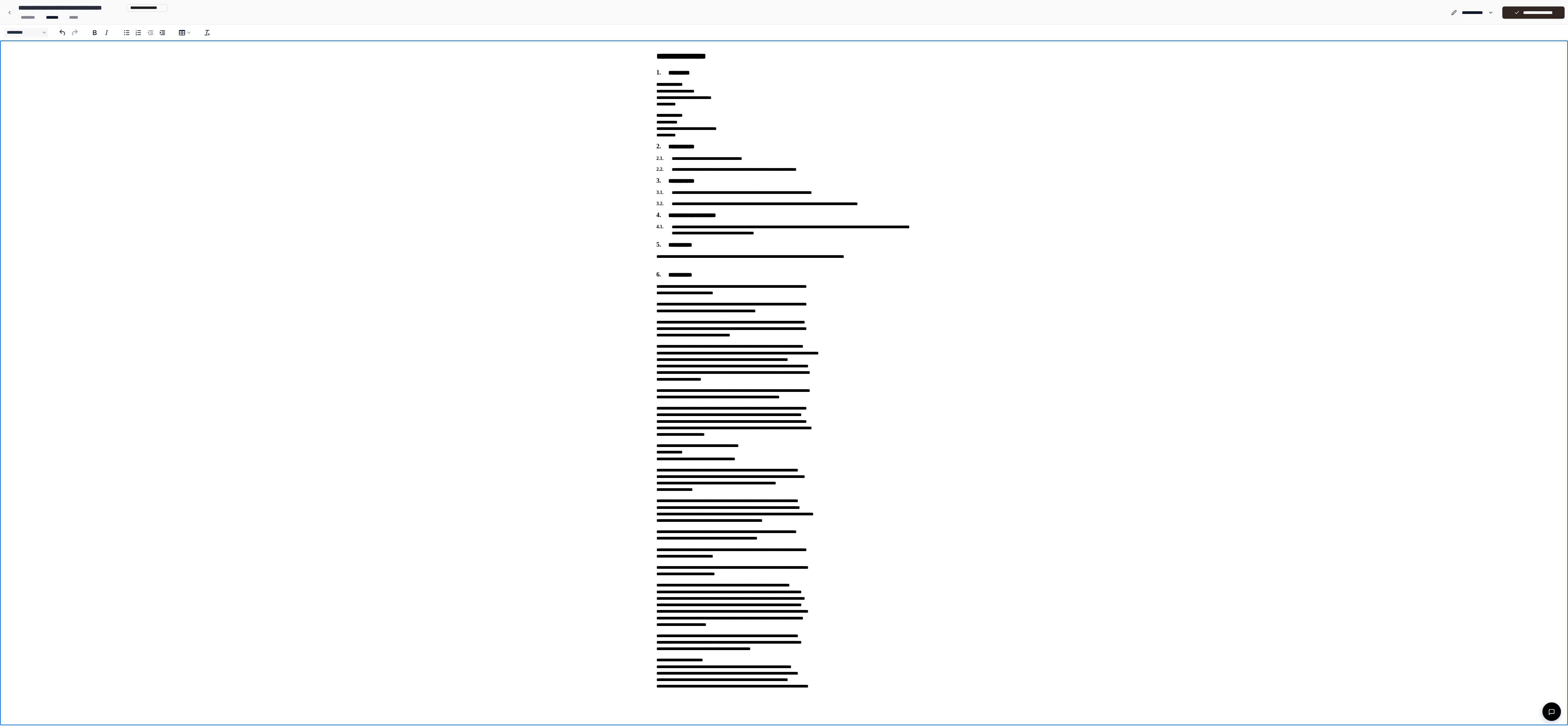 click on "**********" at bounding box center [784, 370] 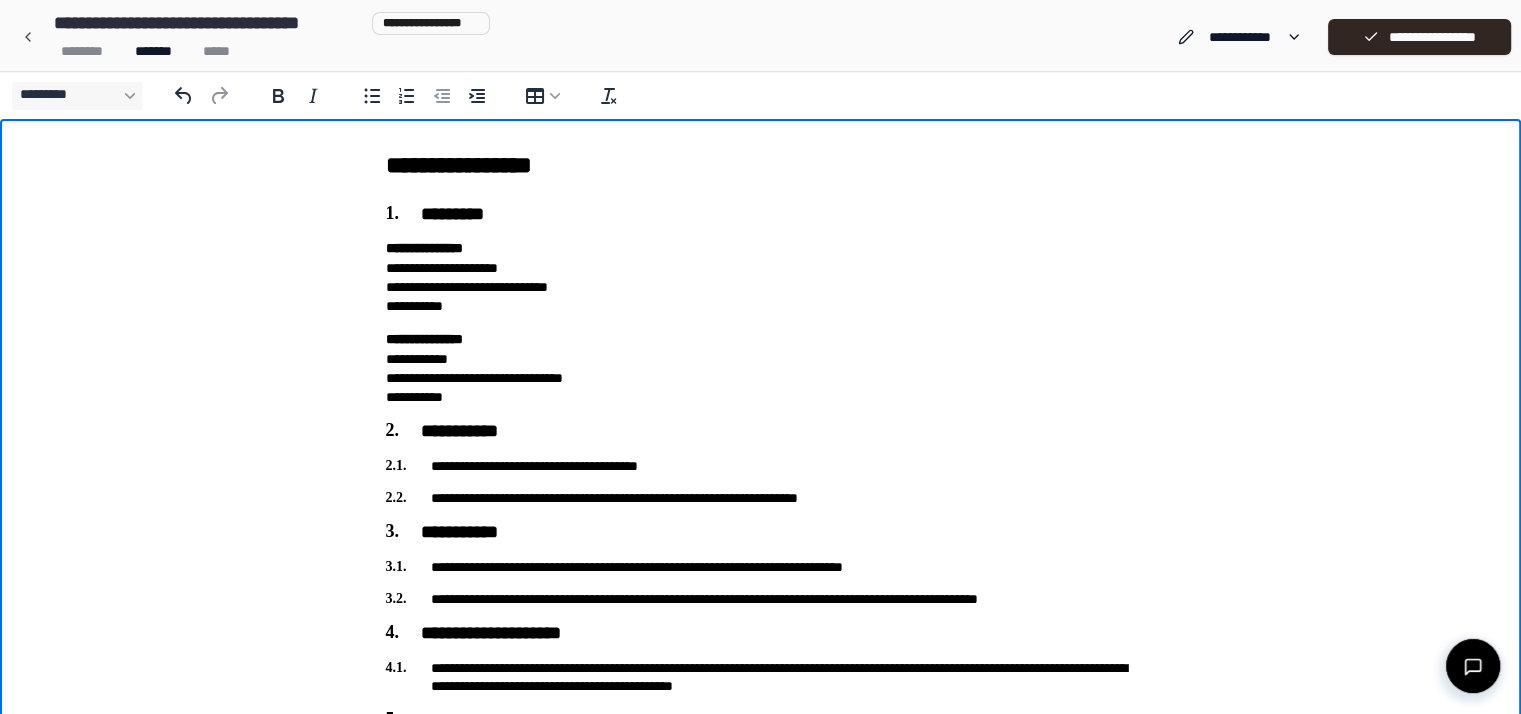 drag, startPoint x: 4557, startPoint y: 125, endPoint x: 1146, endPoint y: 387, distance: 3421.0474 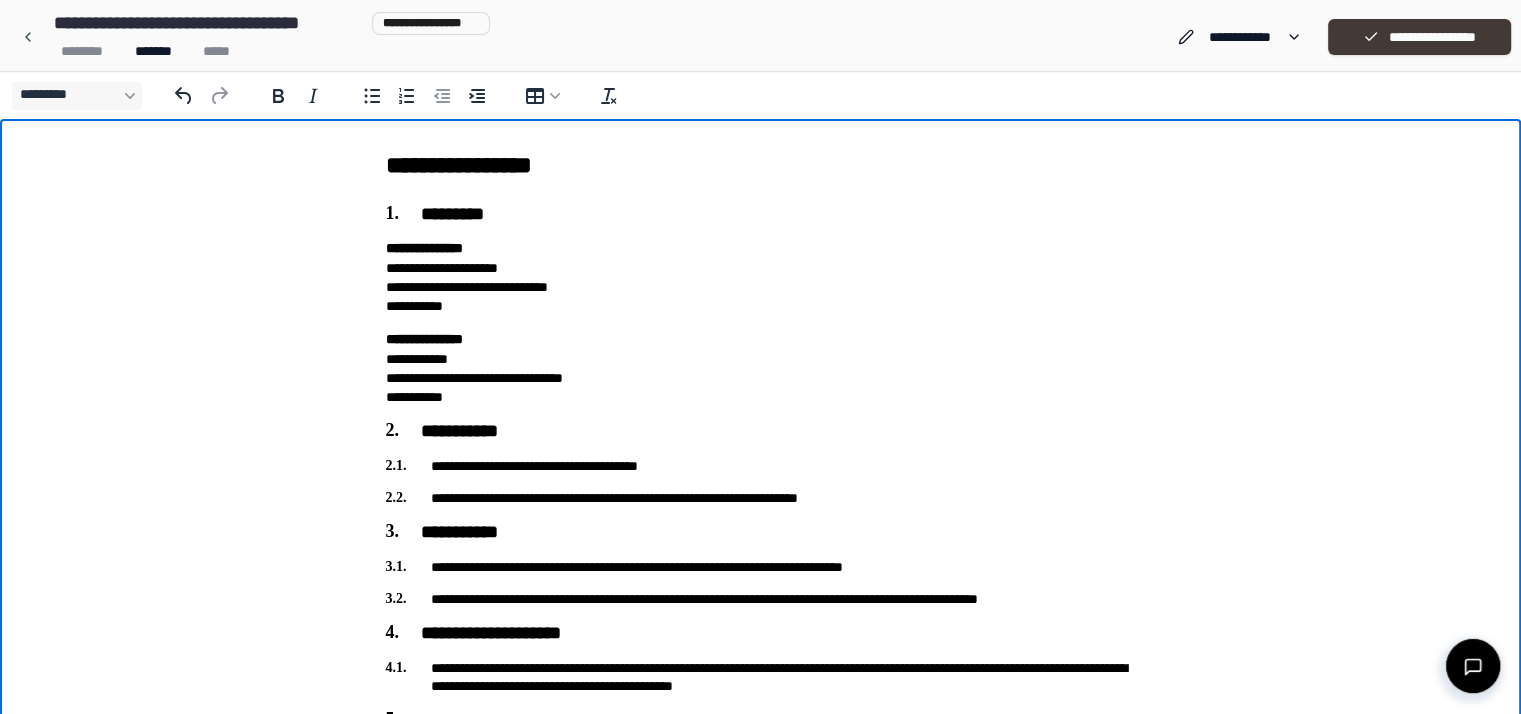 click on "**********" at bounding box center [1419, 37] 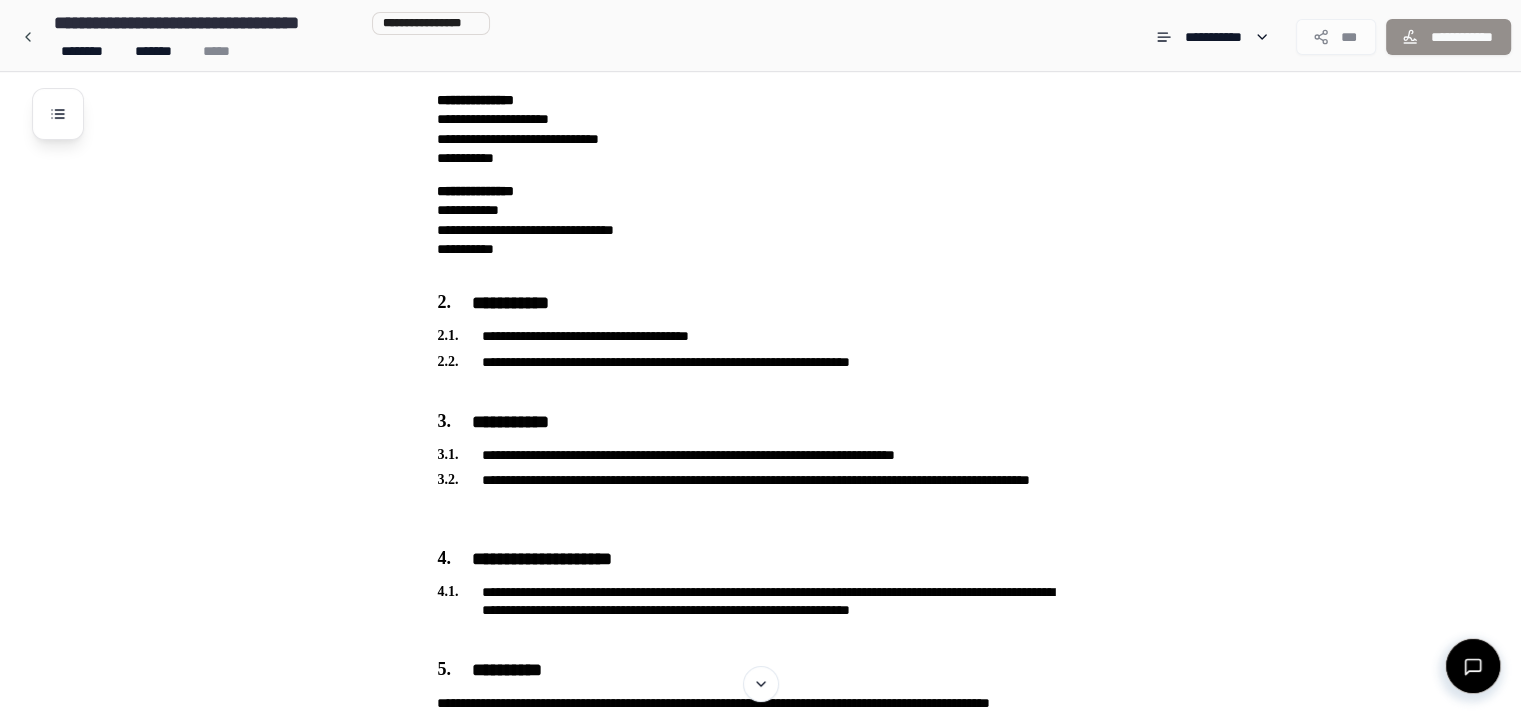 scroll, scrollTop: 0, scrollLeft: 0, axis: both 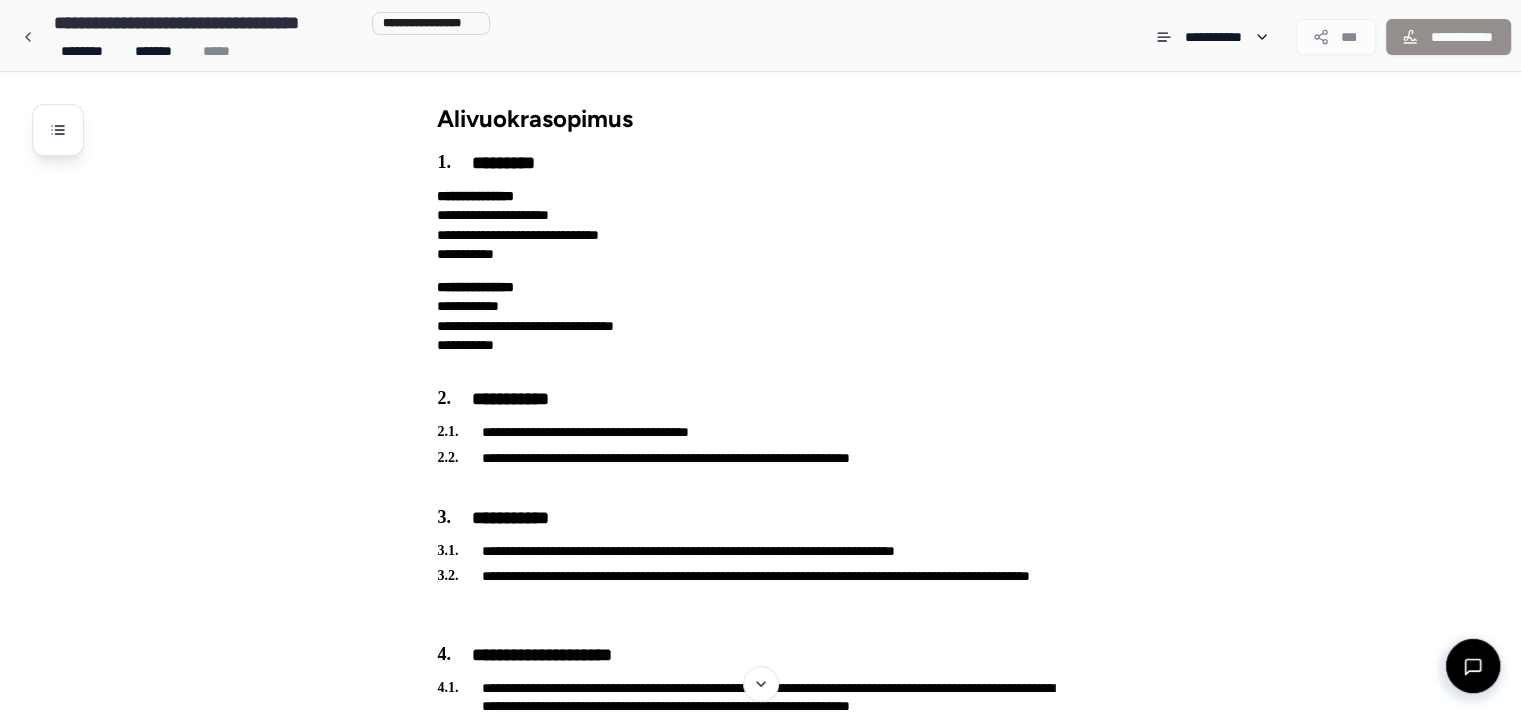 click on "***" at bounding box center (1336, 37) 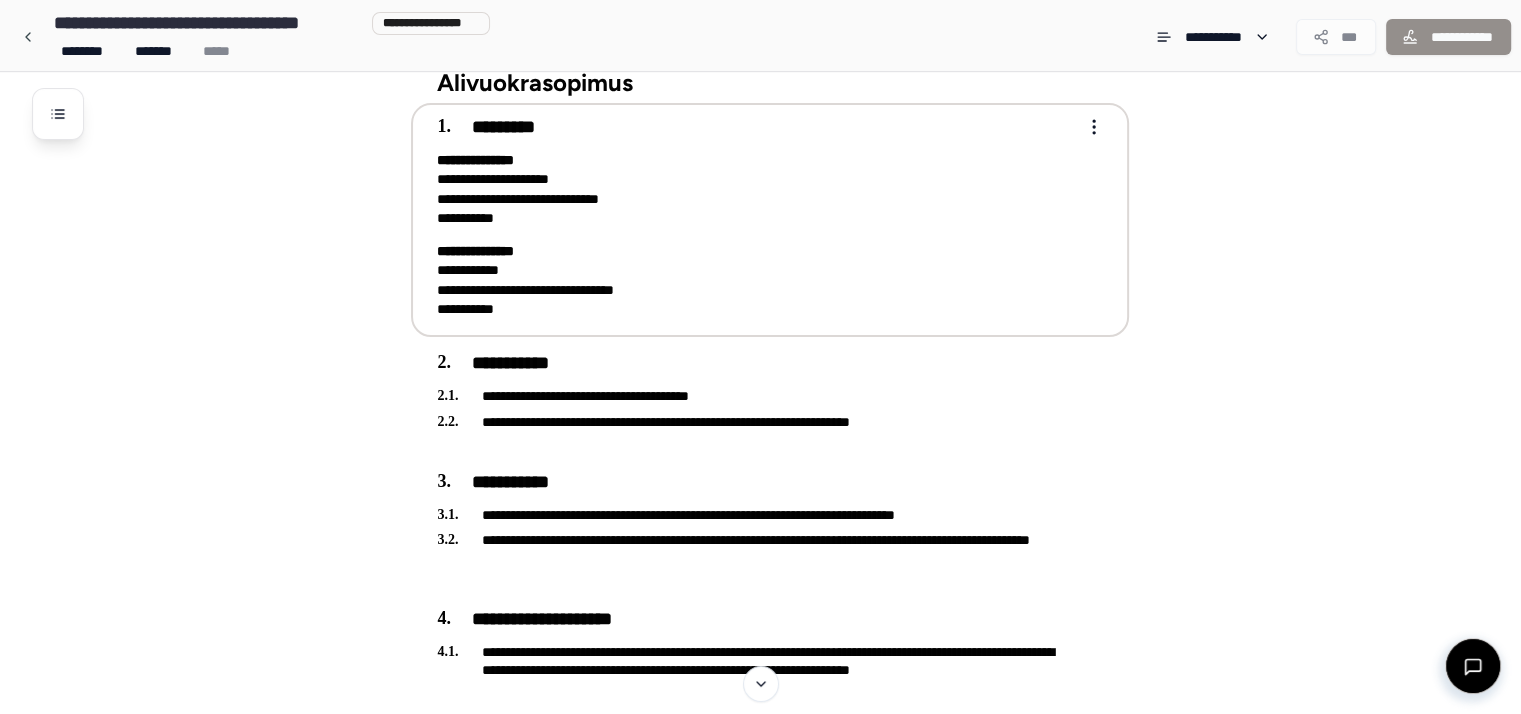 scroll, scrollTop: 0, scrollLeft: 0, axis: both 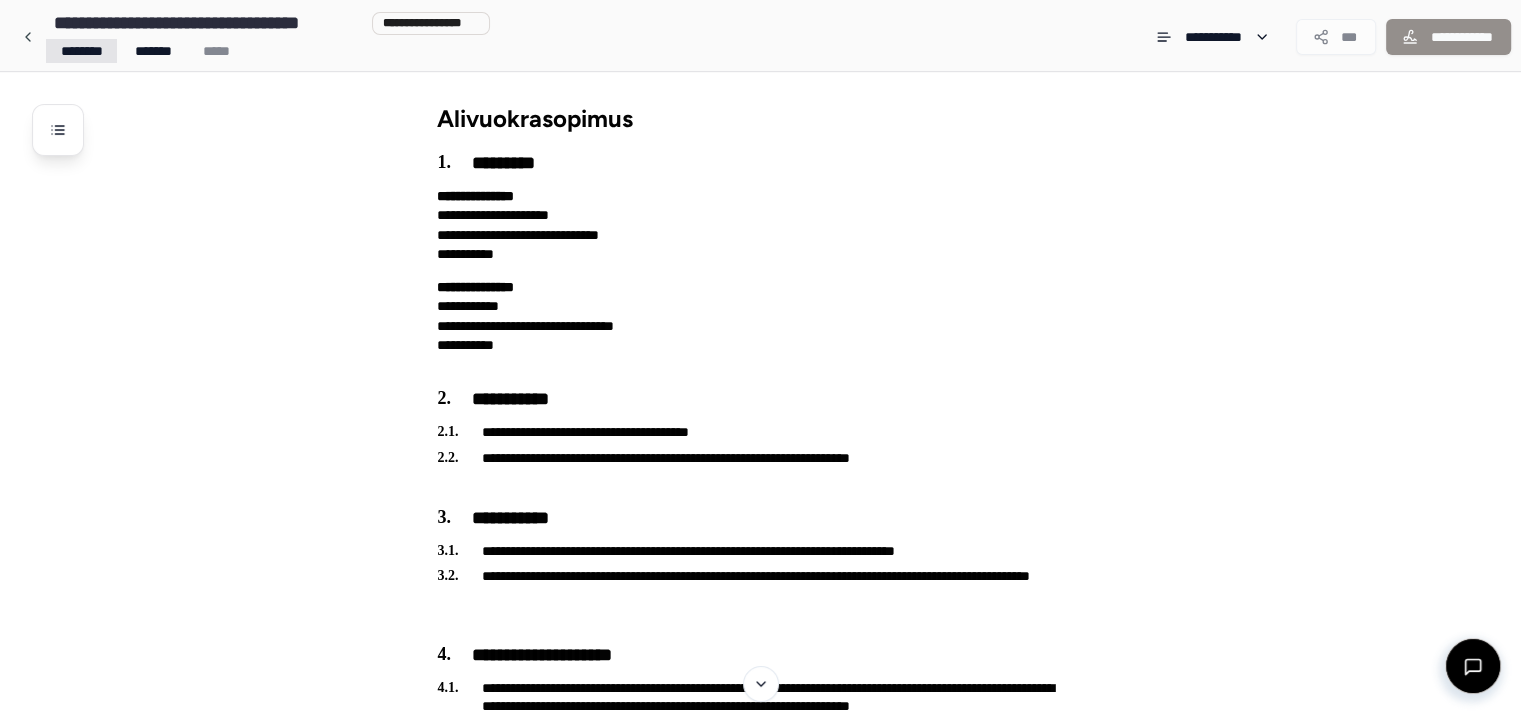 click on "**********" at bounding box center (760, 1280) 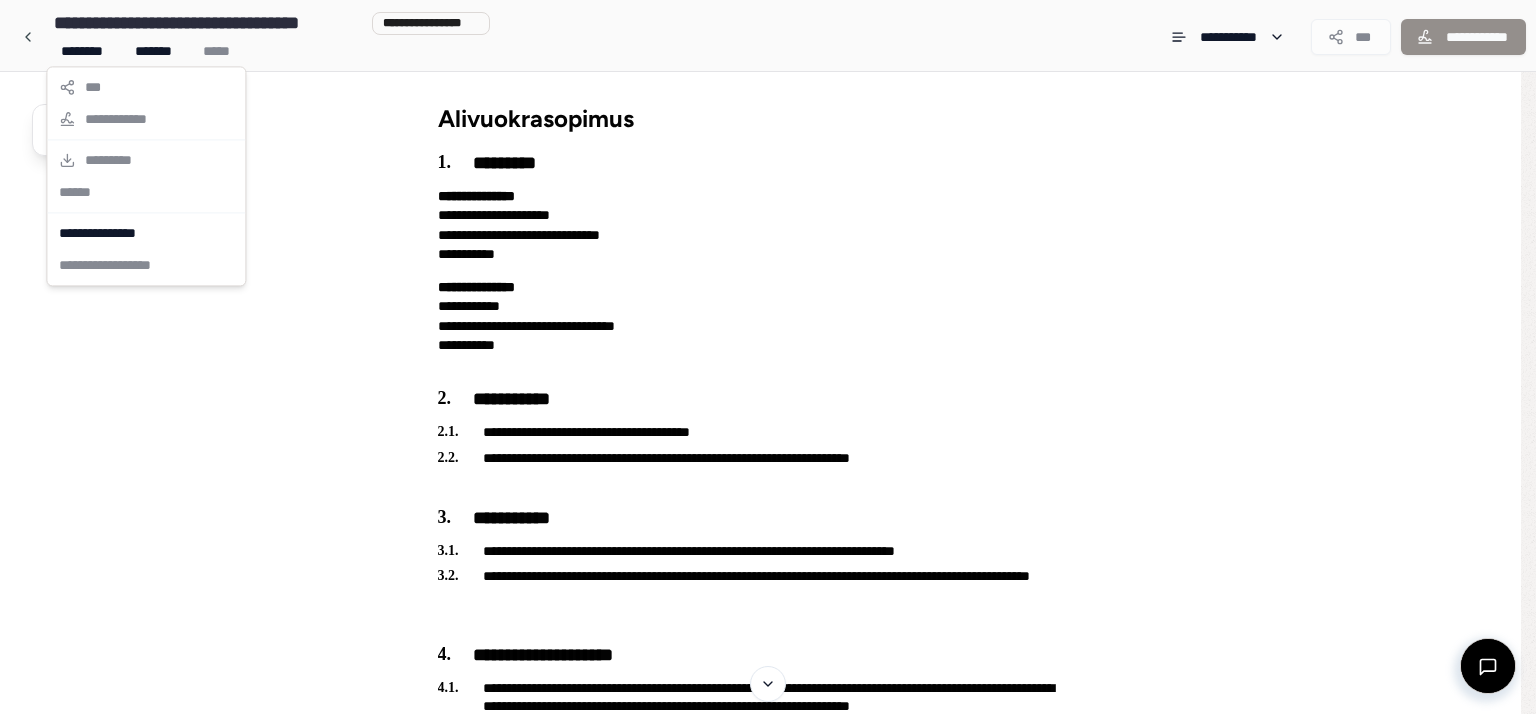 click on "**********" at bounding box center [768, 1280] 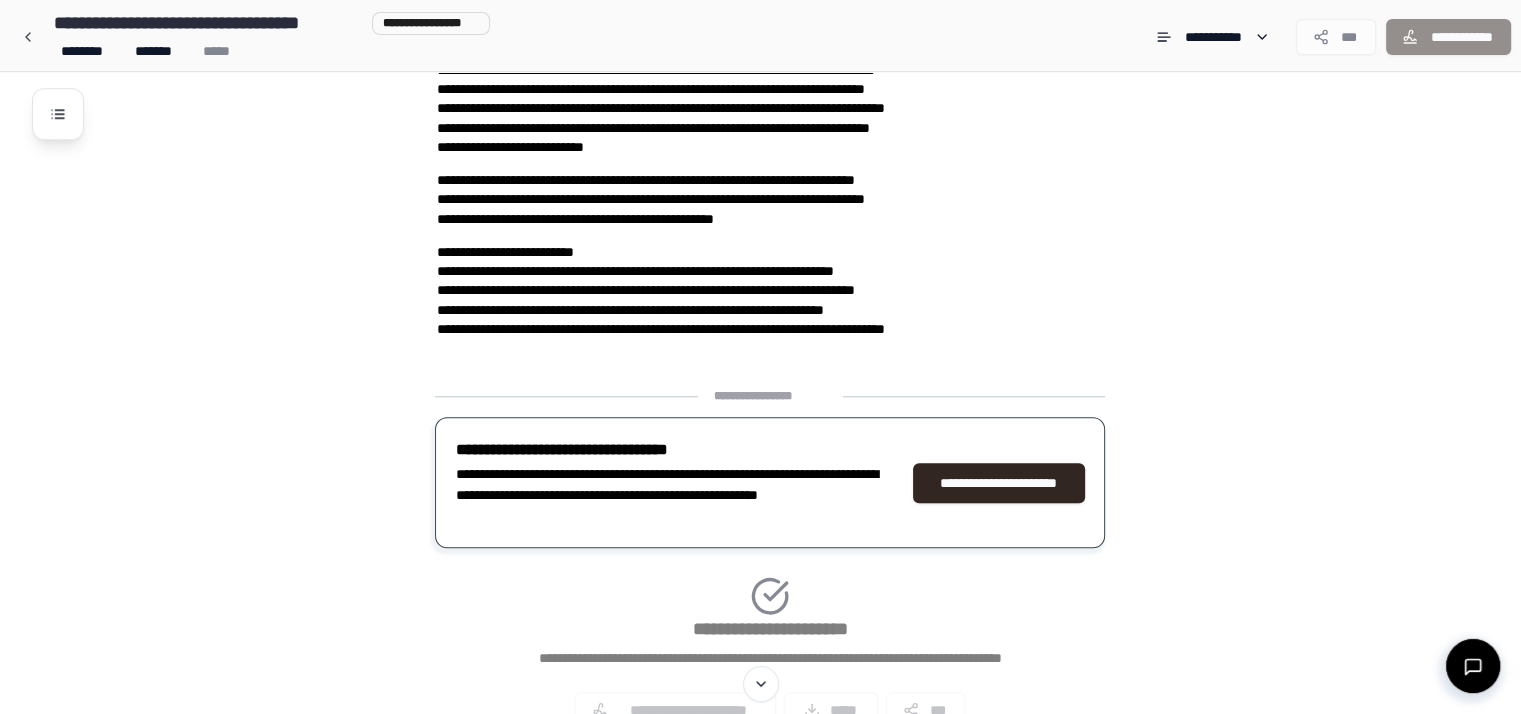 scroll, scrollTop: 1756, scrollLeft: 0, axis: vertical 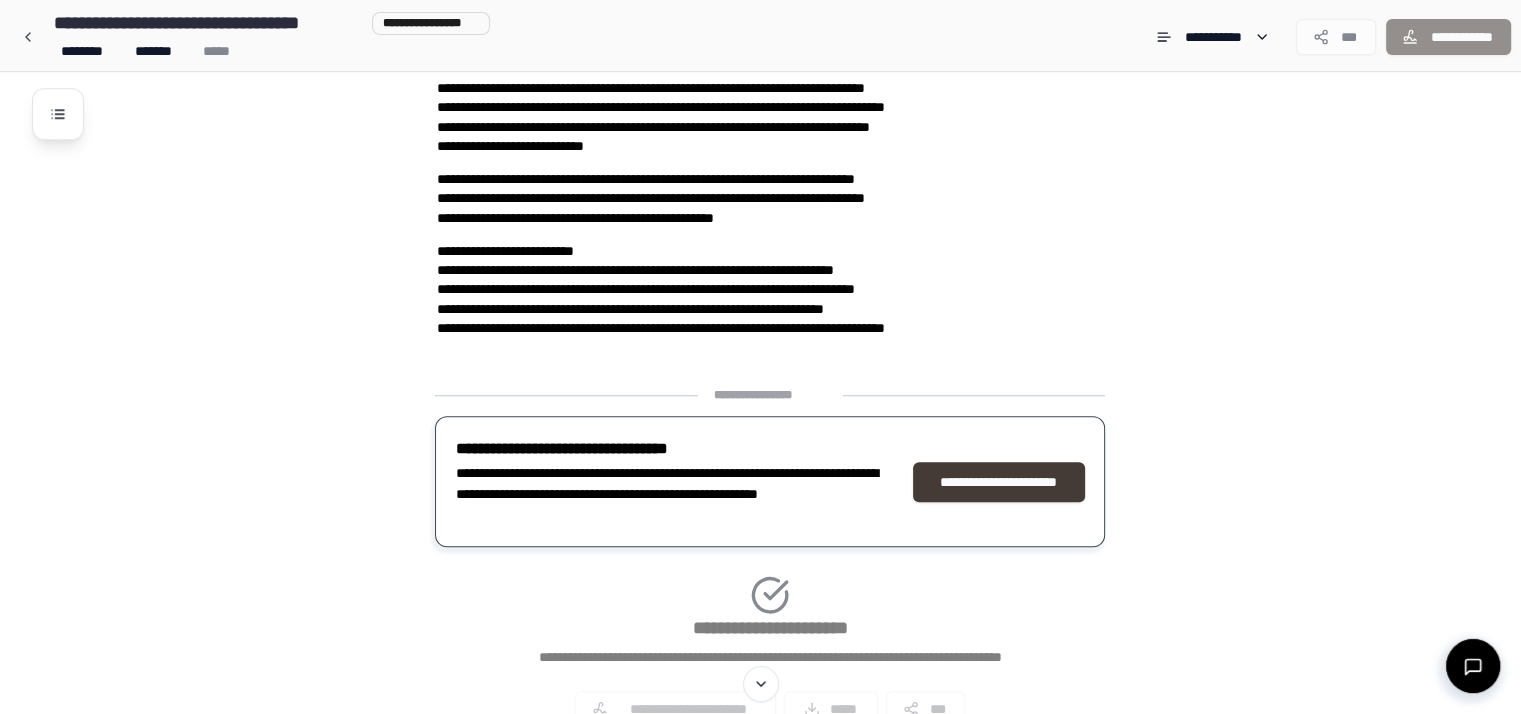 click on "**********" at bounding box center [999, 482] 